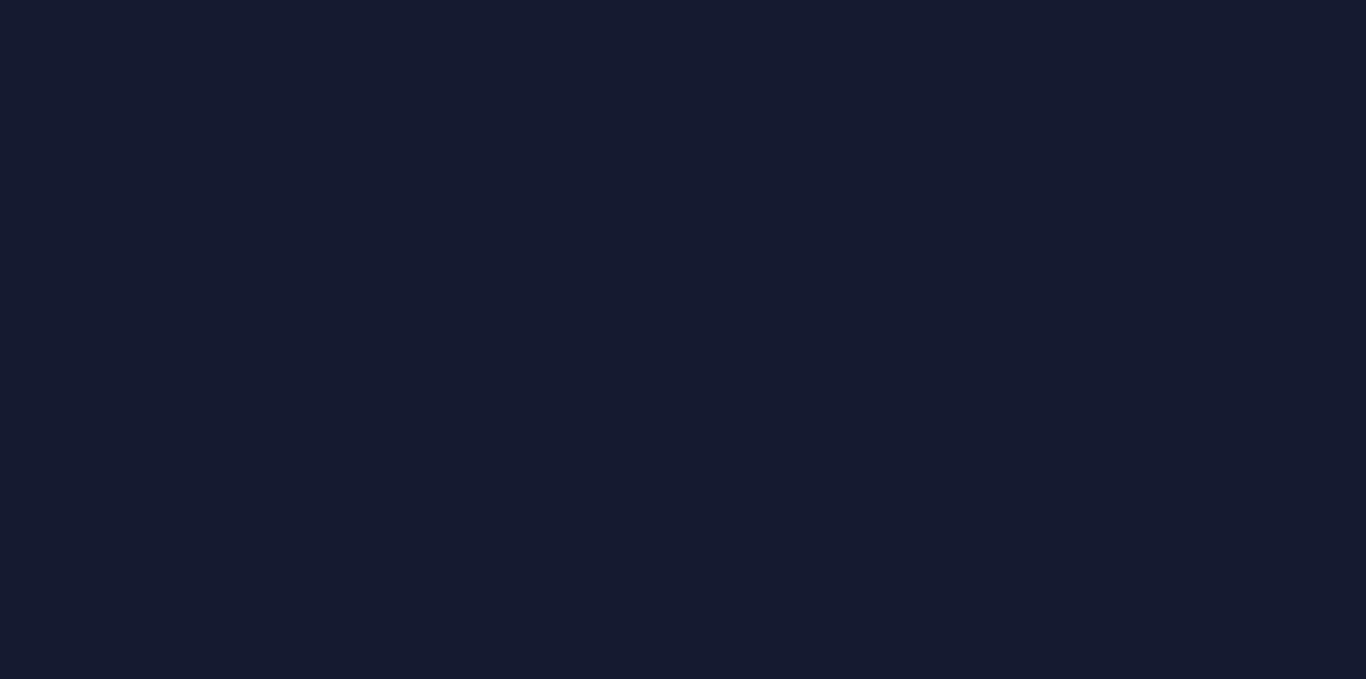 scroll, scrollTop: 0, scrollLeft: 0, axis: both 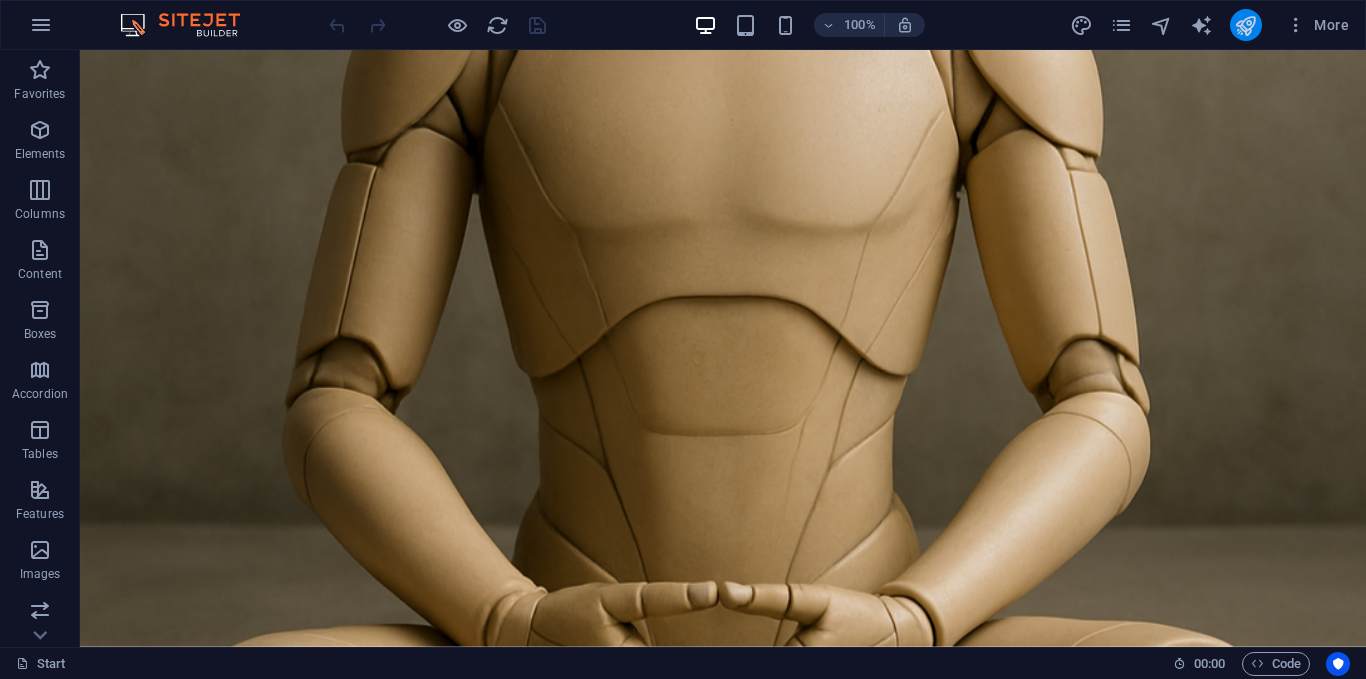 click at bounding box center [1246, 25] 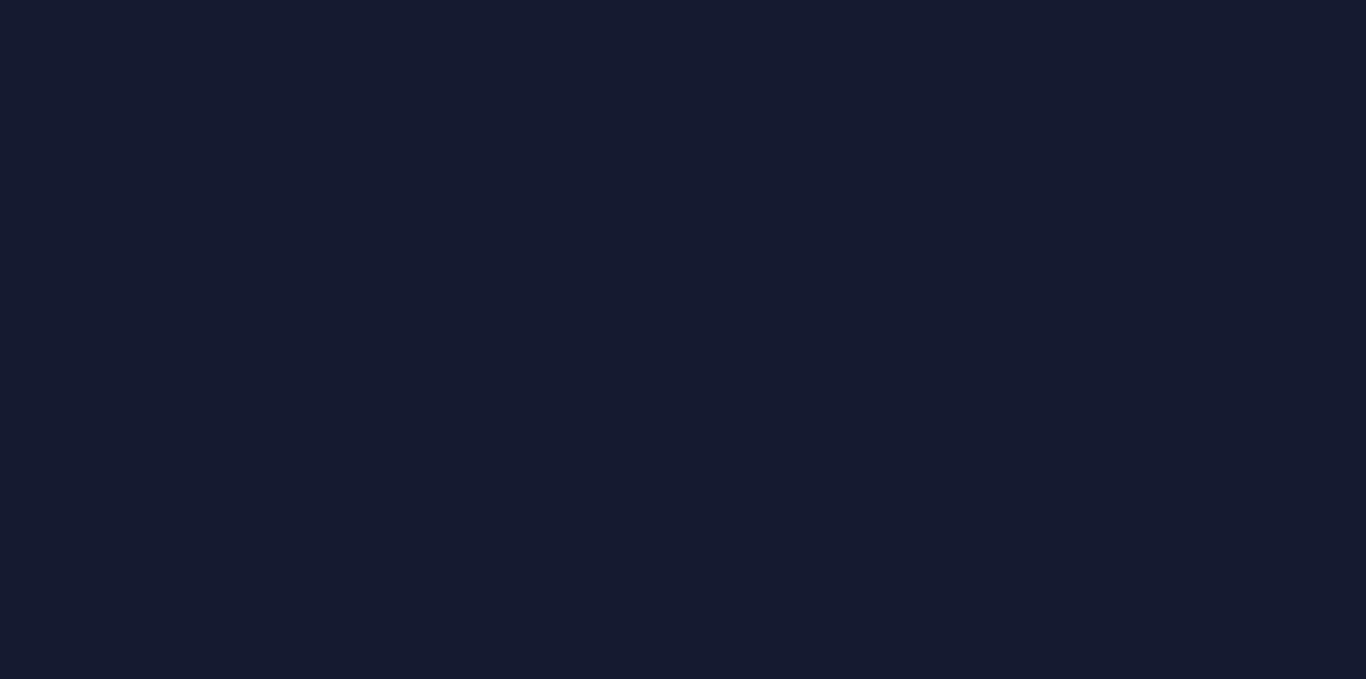 scroll, scrollTop: 0, scrollLeft: 0, axis: both 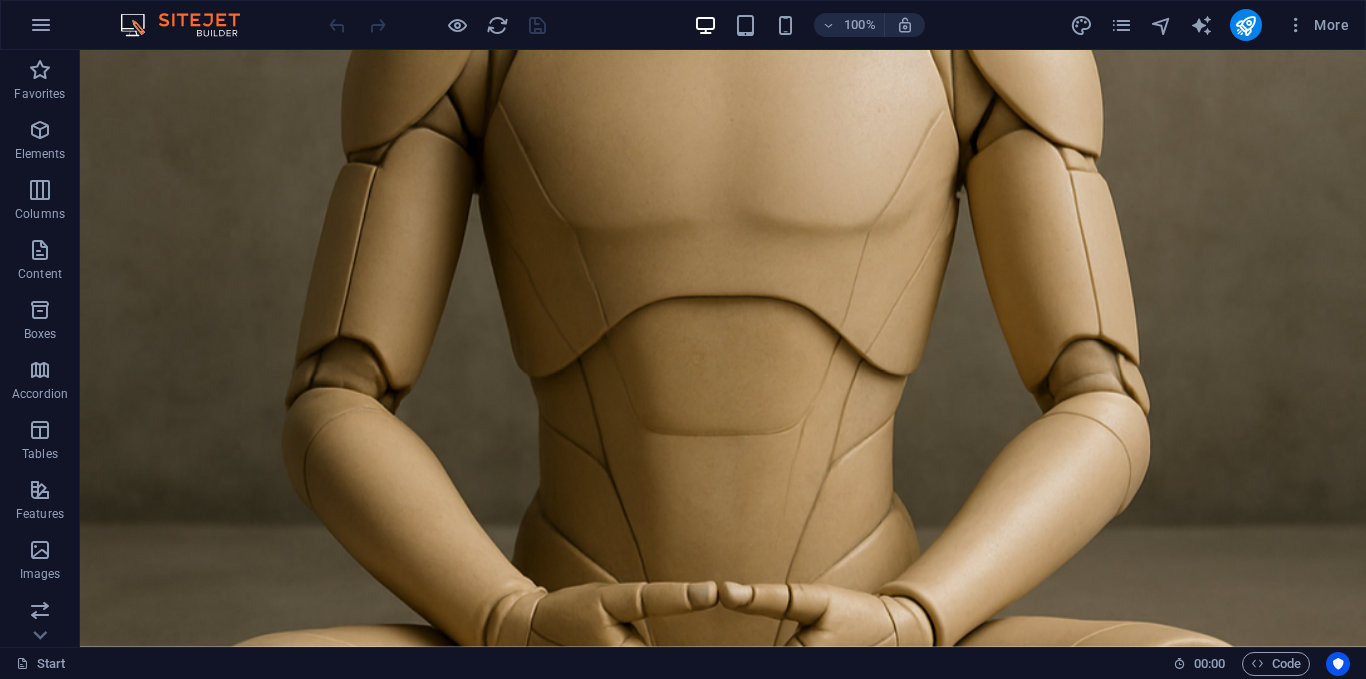 click at bounding box center (723, 348) 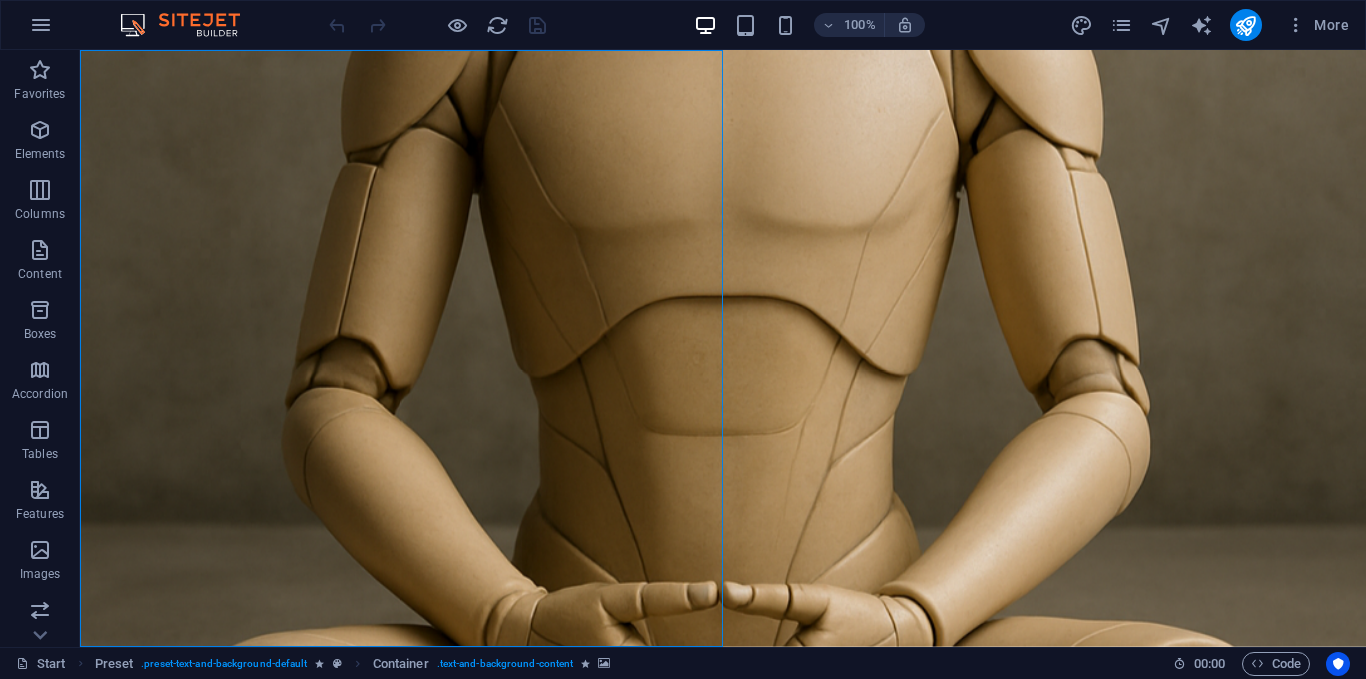 click at bounding box center [723, 348] 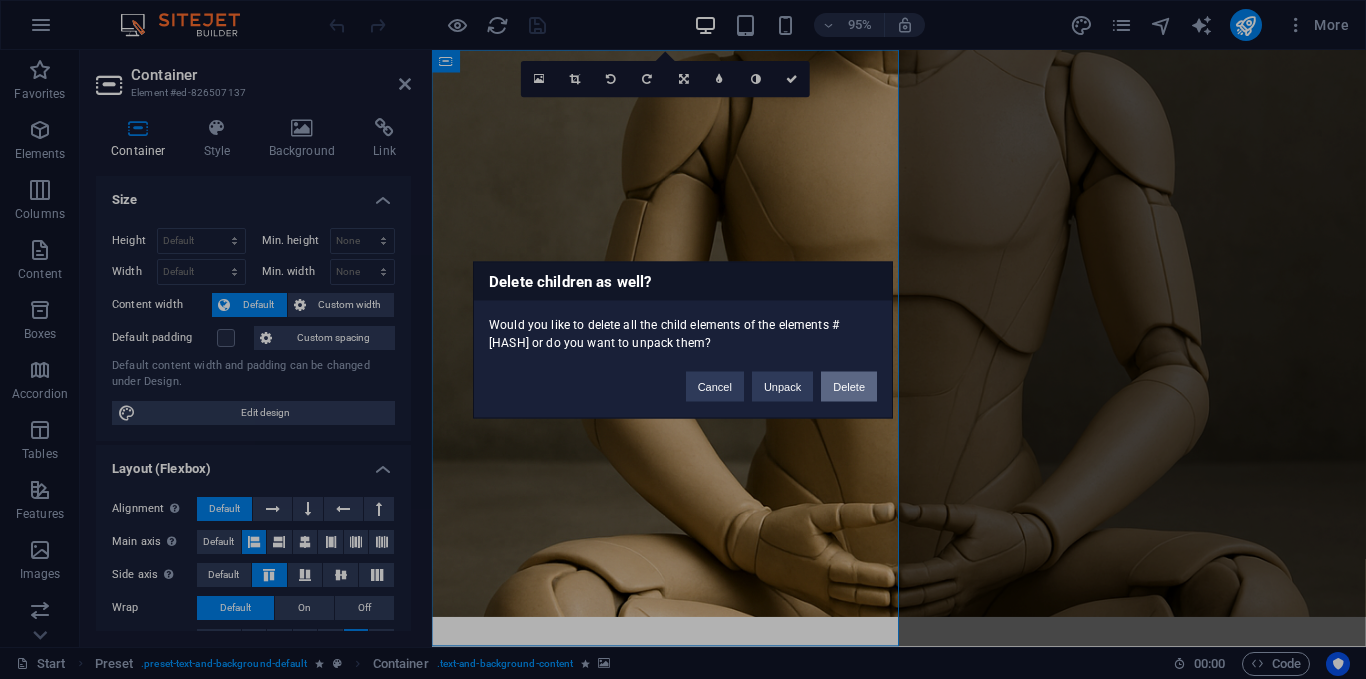 click on "Delete" at bounding box center (849, 386) 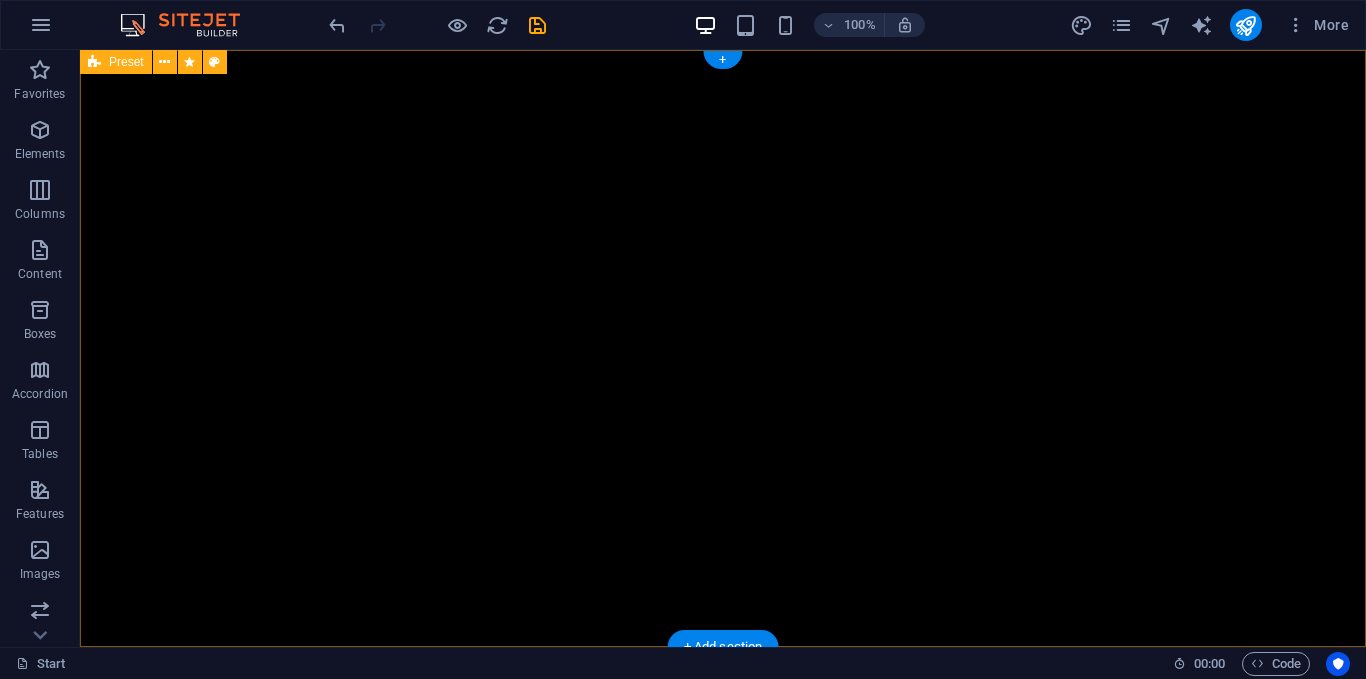 click at bounding box center (723, 348) 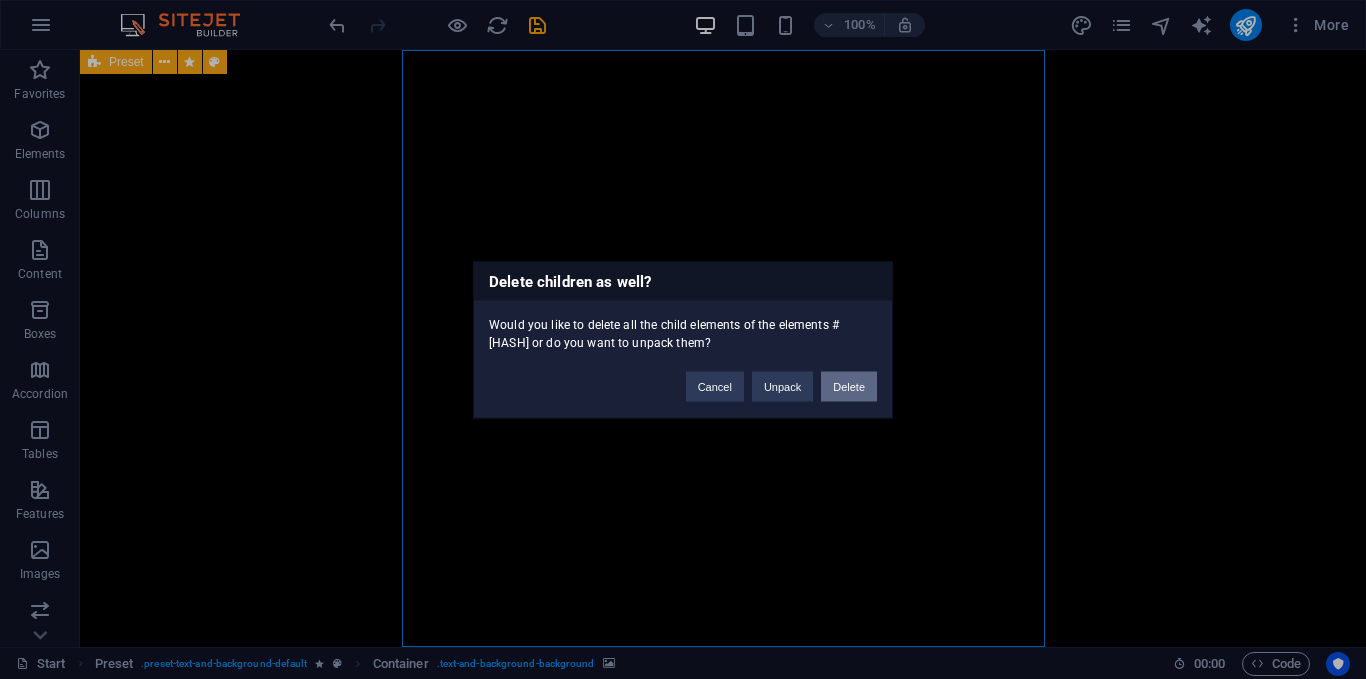 click on "Delete" at bounding box center [849, 386] 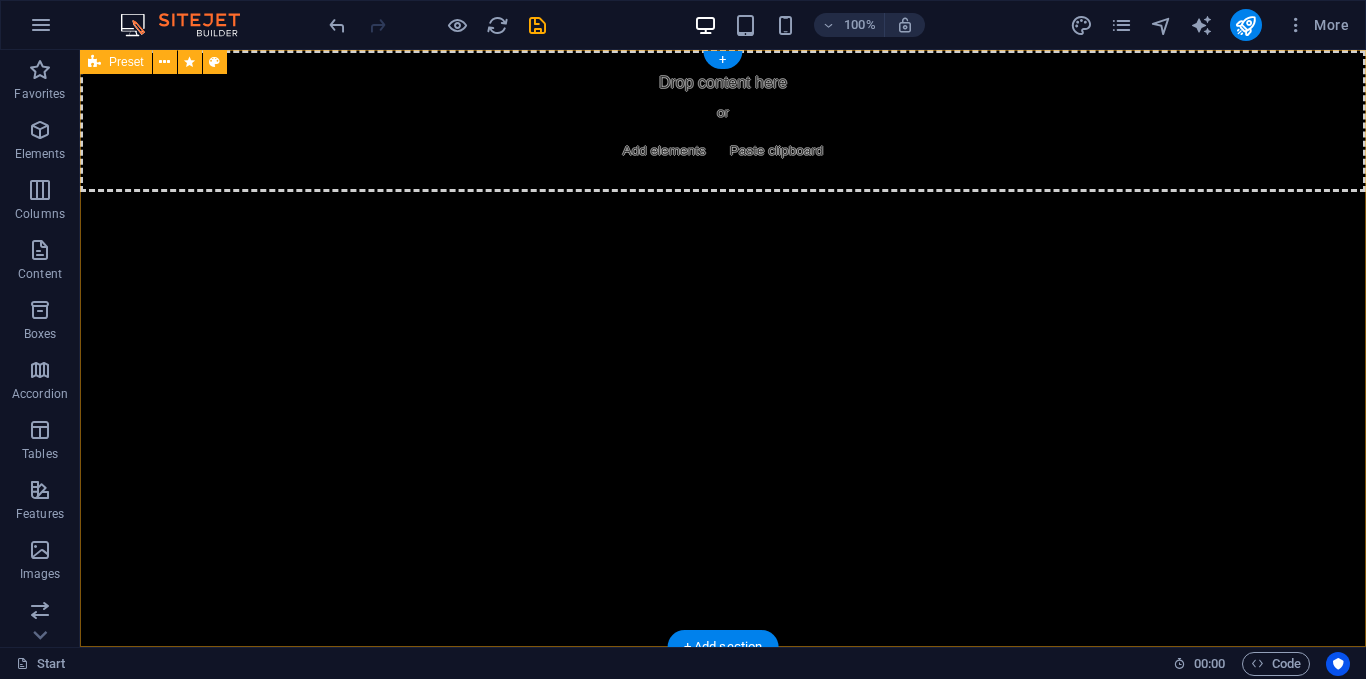 click on "Drop content here or  Add elements  Paste clipboard" at bounding box center [723, 348] 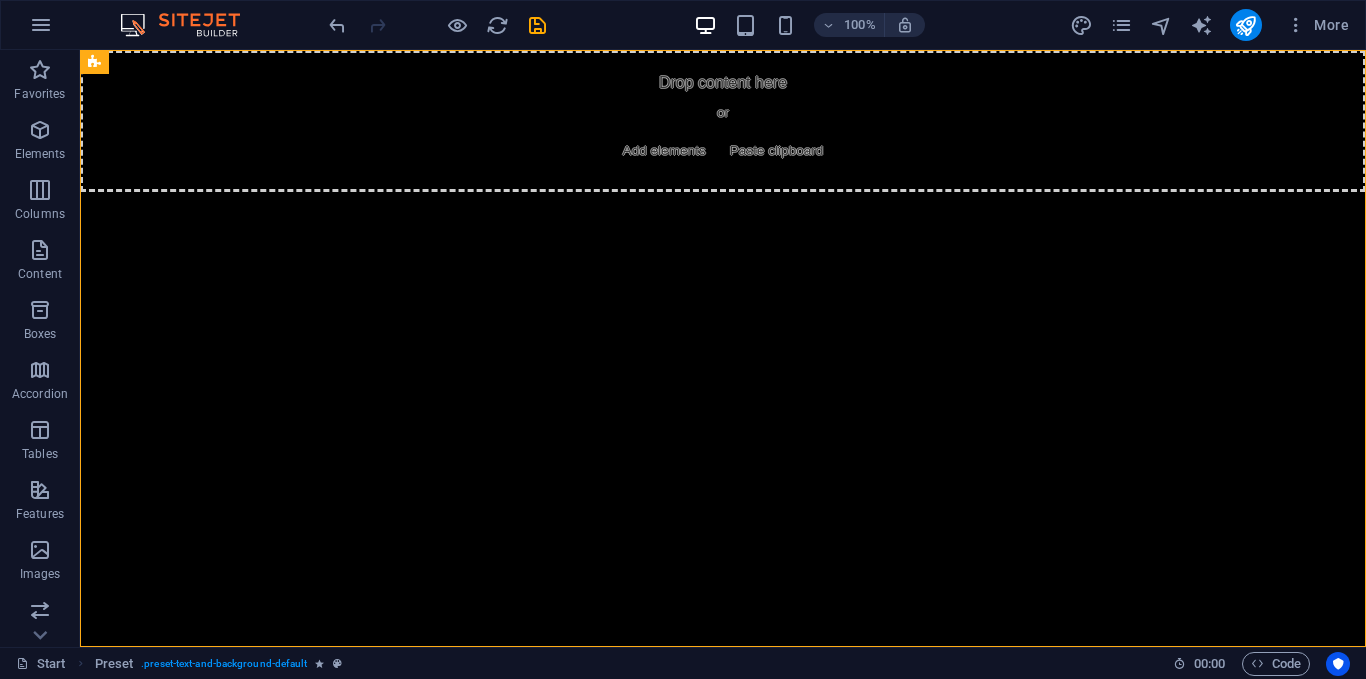 click on "100% More" at bounding box center [683, 25] 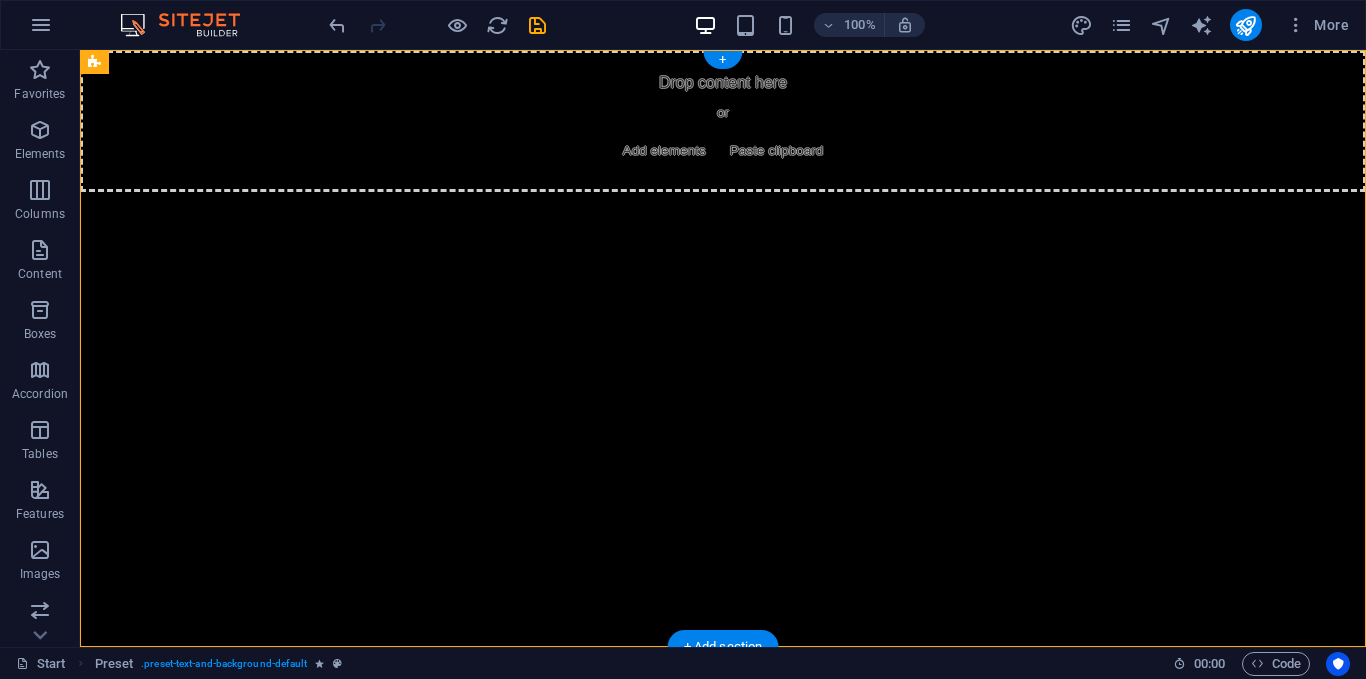 drag, startPoint x: 638, startPoint y: 3, endPoint x: 234, endPoint y: 56, distance: 407.46164 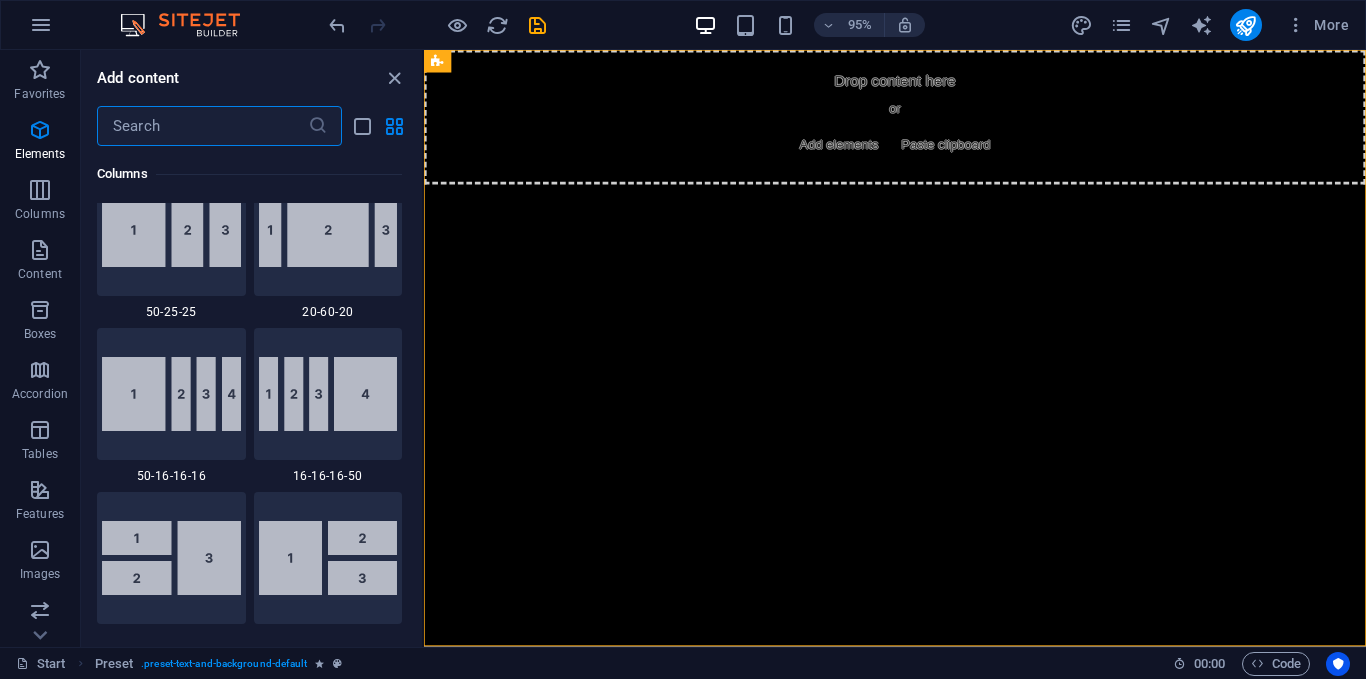 scroll, scrollTop: 3499, scrollLeft: 0, axis: vertical 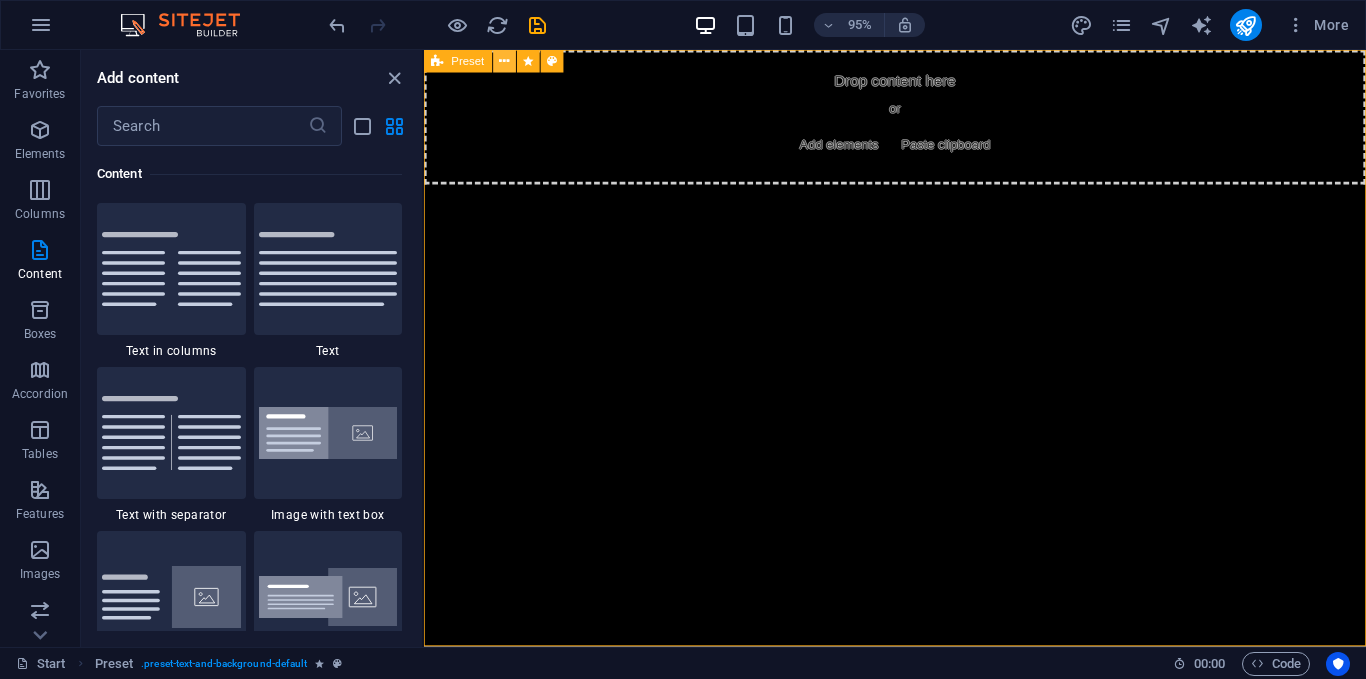 click at bounding box center (504, 61) 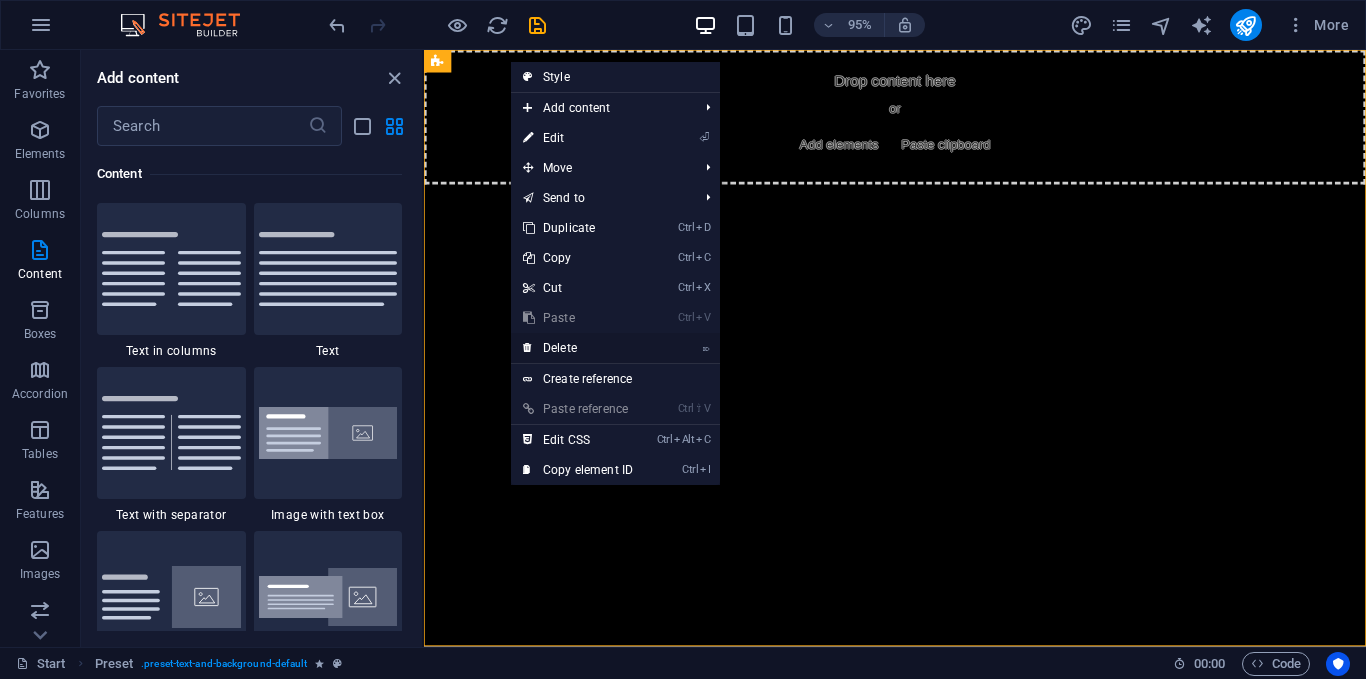 click on "⌦  Delete" at bounding box center [578, 348] 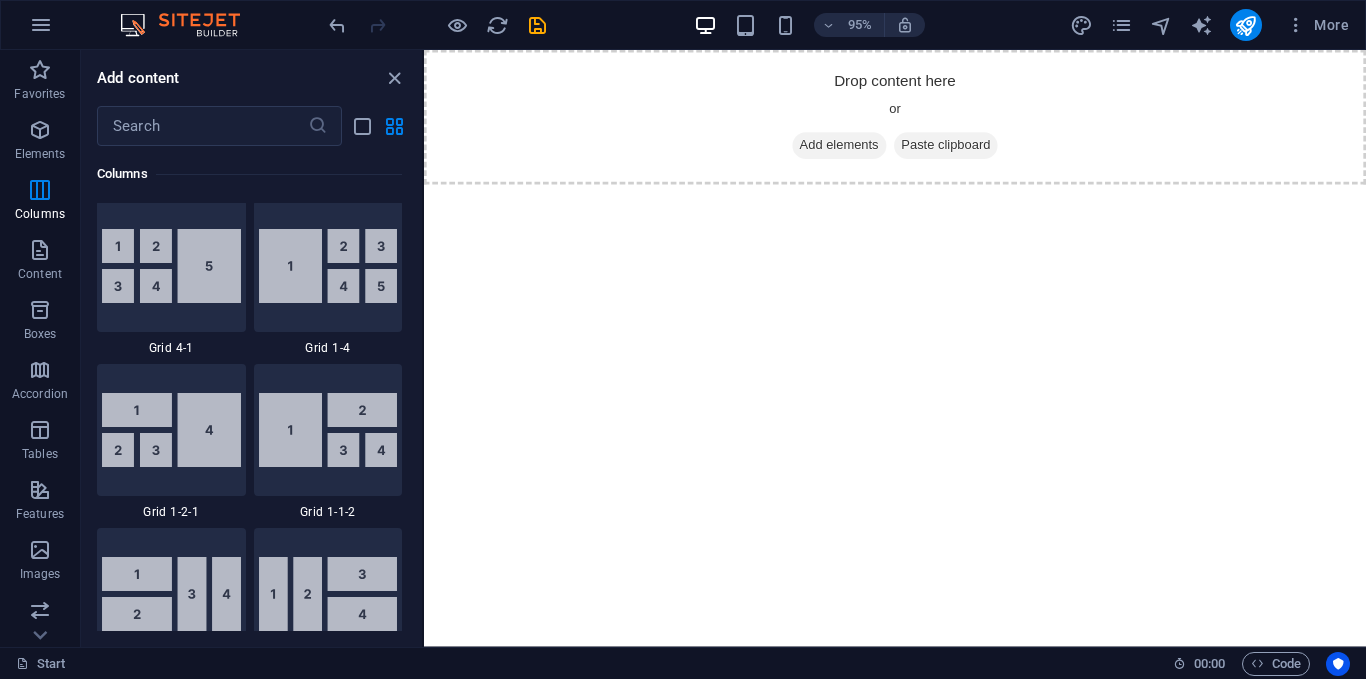scroll, scrollTop: 2499, scrollLeft: 0, axis: vertical 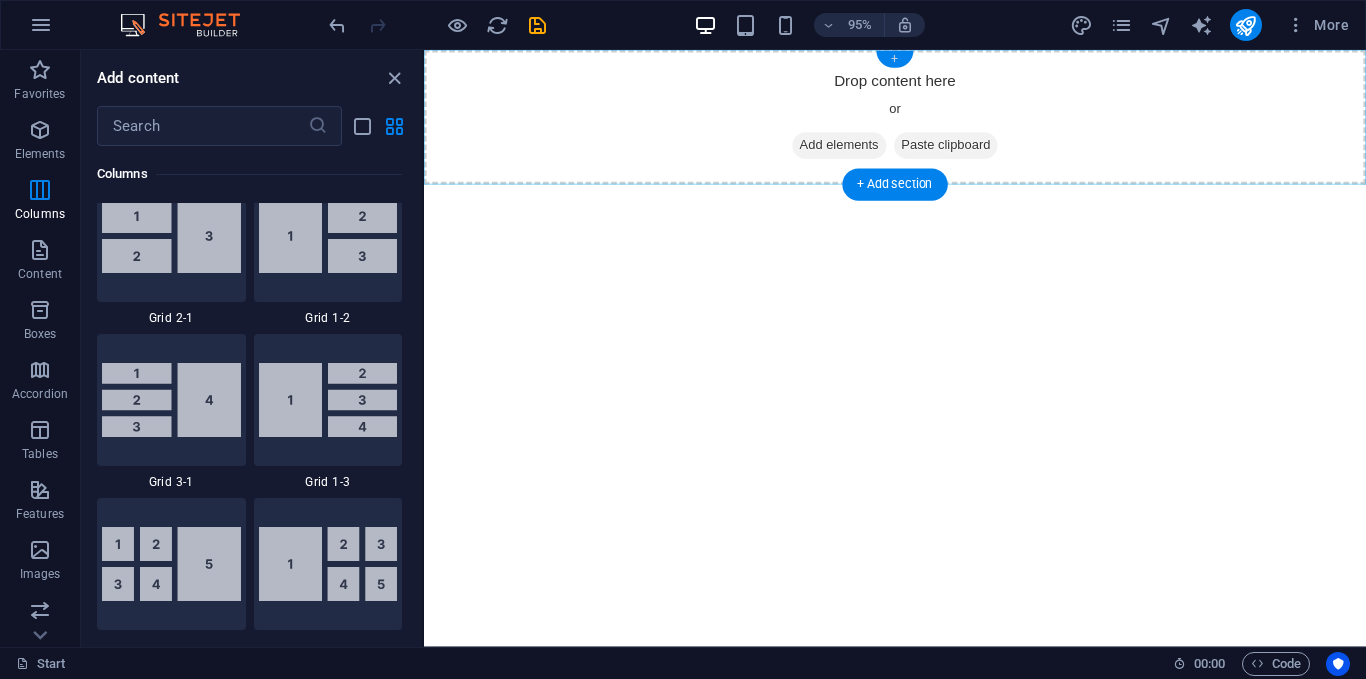 click on "+" at bounding box center [894, 59] 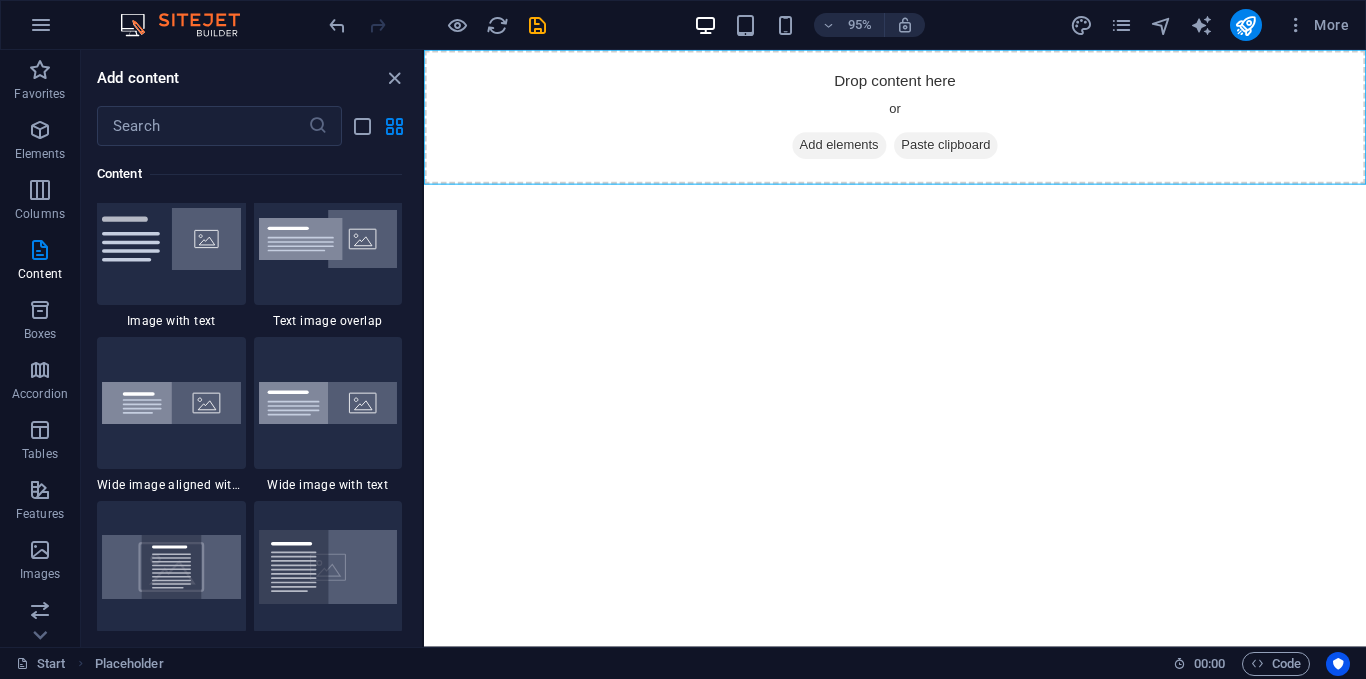 scroll, scrollTop: 3799, scrollLeft: 0, axis: vertical 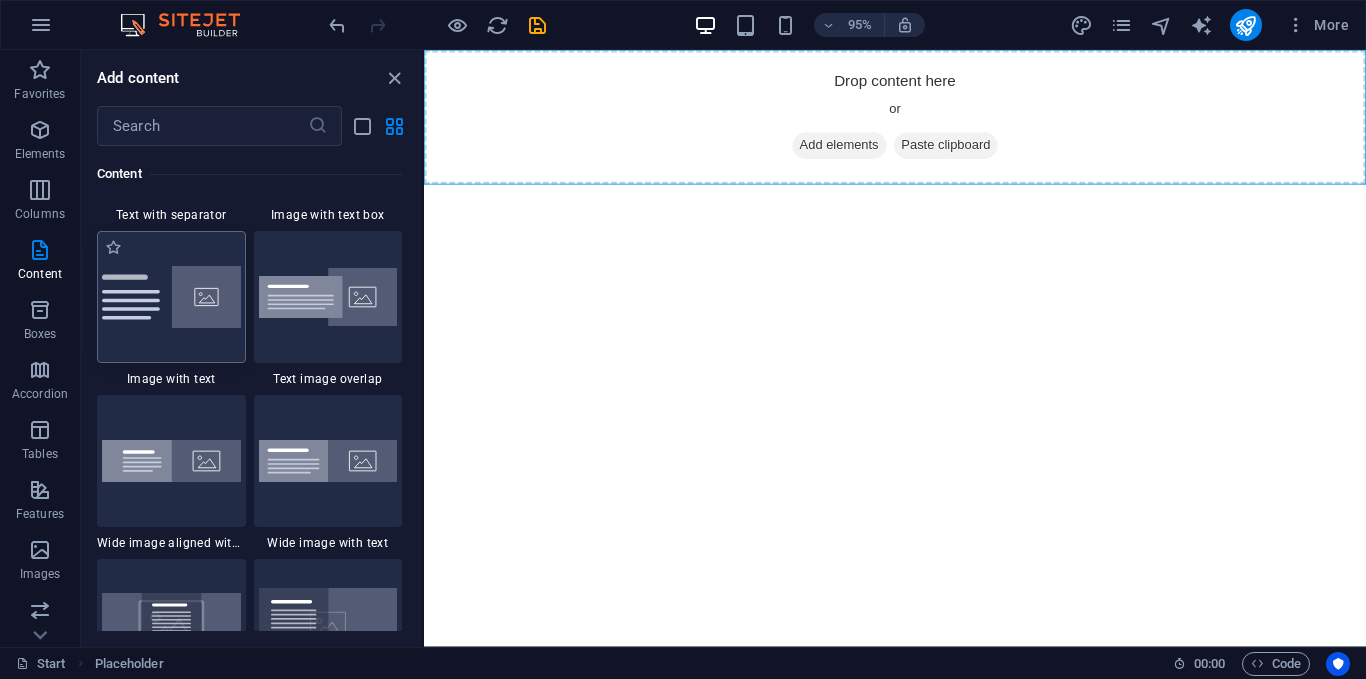 click at bounding box center [171, 297] 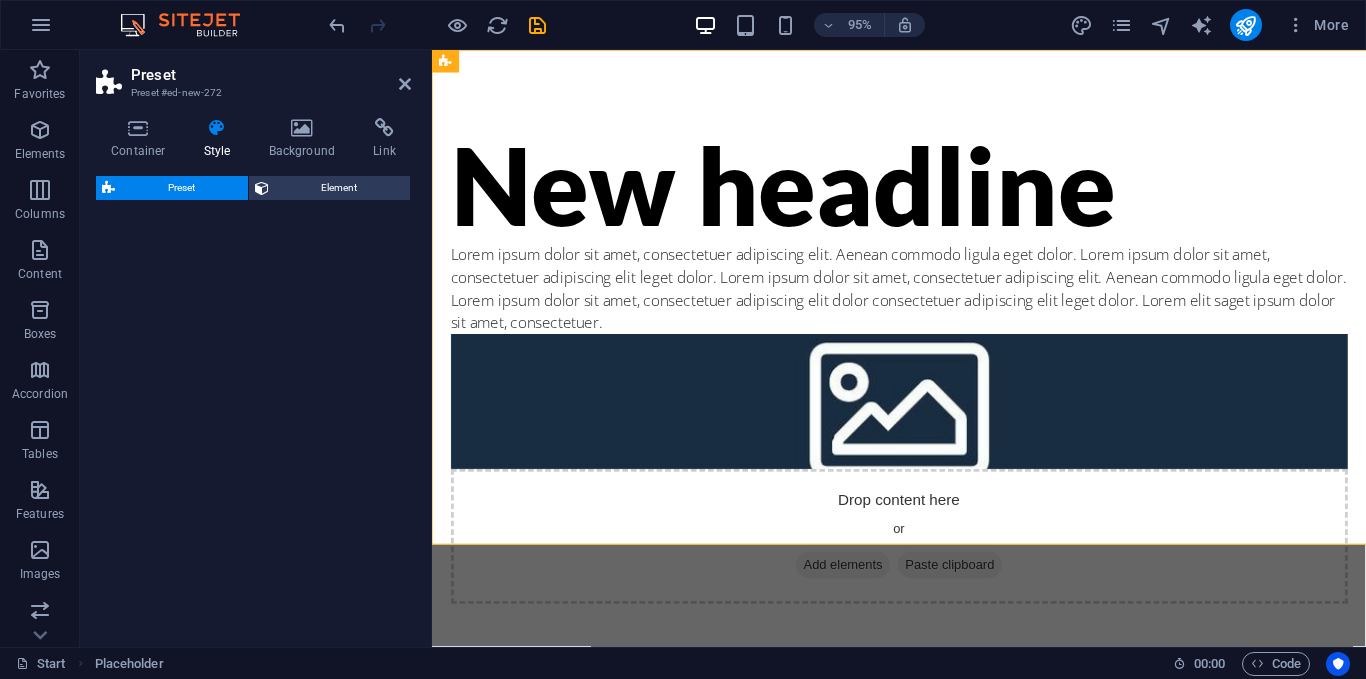 click on "Drop content here or  Add elements  Paste clipboard" at bounding box center [924, 562] 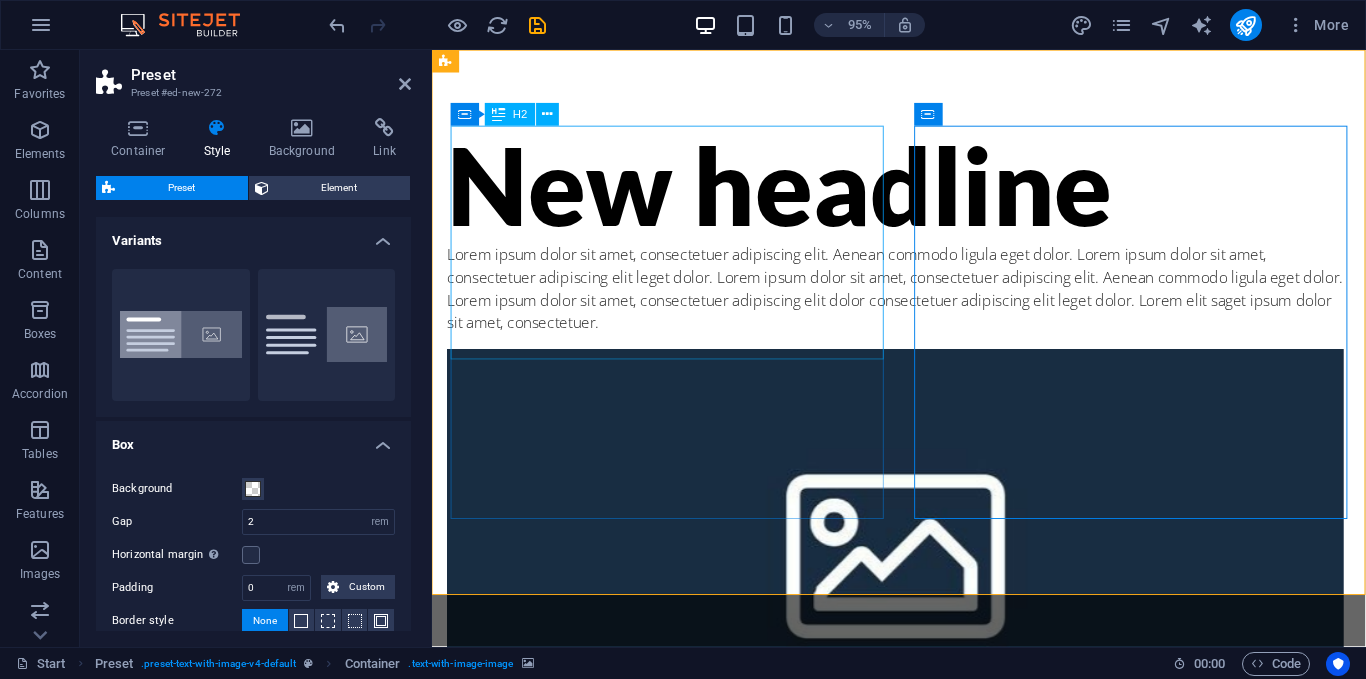 click on "New headline" at bounding box center [920, 191] 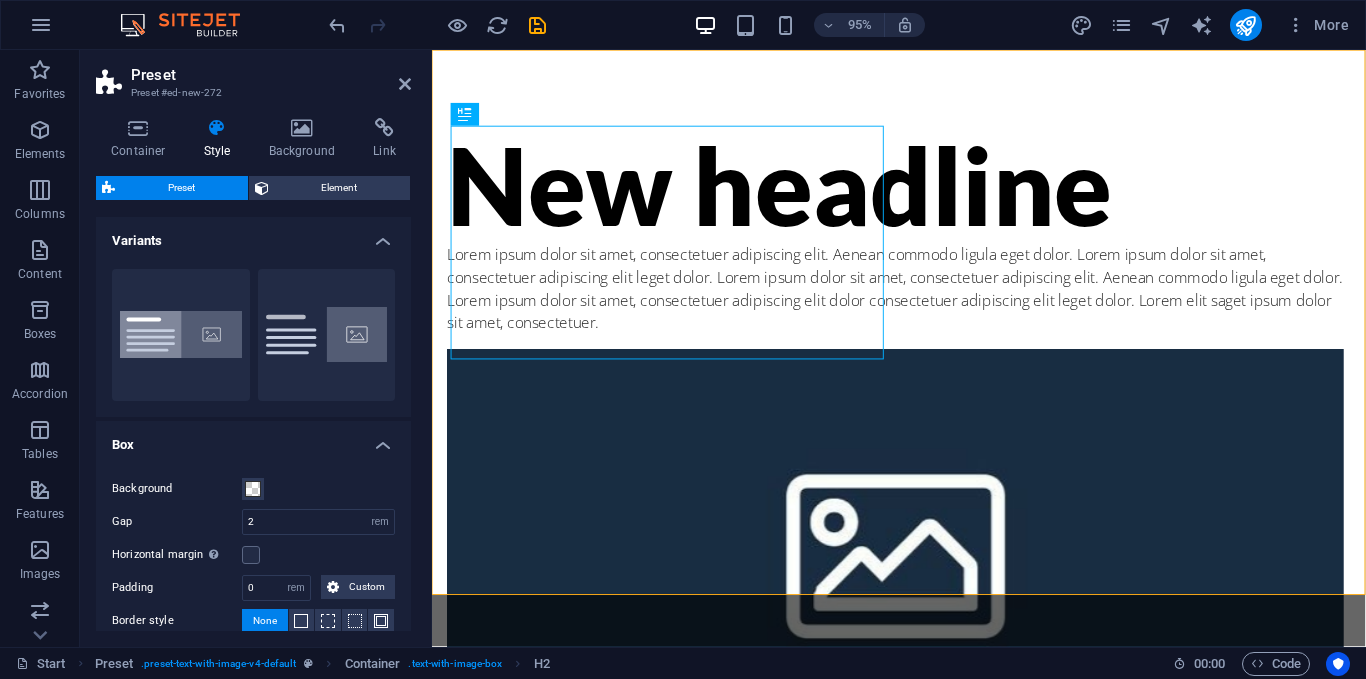 click on "Preset Preset #[HASH]
Container Style Background Link Size Height Default px rem % vh vw Min. height None px rem % vh vw Width Default px rem % em vh vw Min. width None px rem % vh vw Content width Default Custom width Width Default px rem % em vh vw Min. width None px rem % vh vw Default padding Custom spacing Default content width and padding can be changed under Design. Edit design Layout (Flexbox) Alignment Determines the flex direction. Default Main axis Determine how elements should behave along the main axis inside this container (justify content). Default Side axis Control the vertical direction of the element inside of the container (align items). Default Wrap Default On Off Fill Controls the distances and direction of elements on the y-axis across several lines (align content). Default Accessibility ARIA helps assistive technologies (like screen readers) to understand the role, state, and behavior of web elements Role The ARIA role defines the purpose of an element.  None Alert" at bounding box center [256, 348] 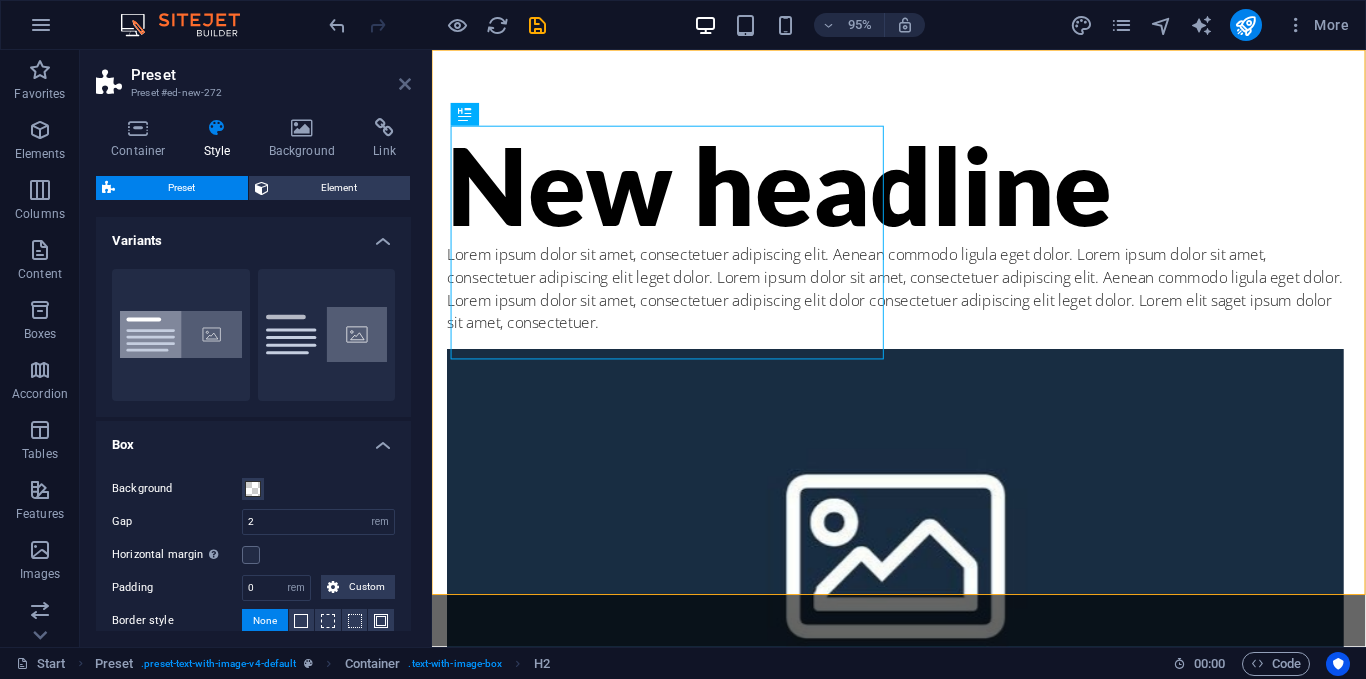 click at bounding box center [405, 84] 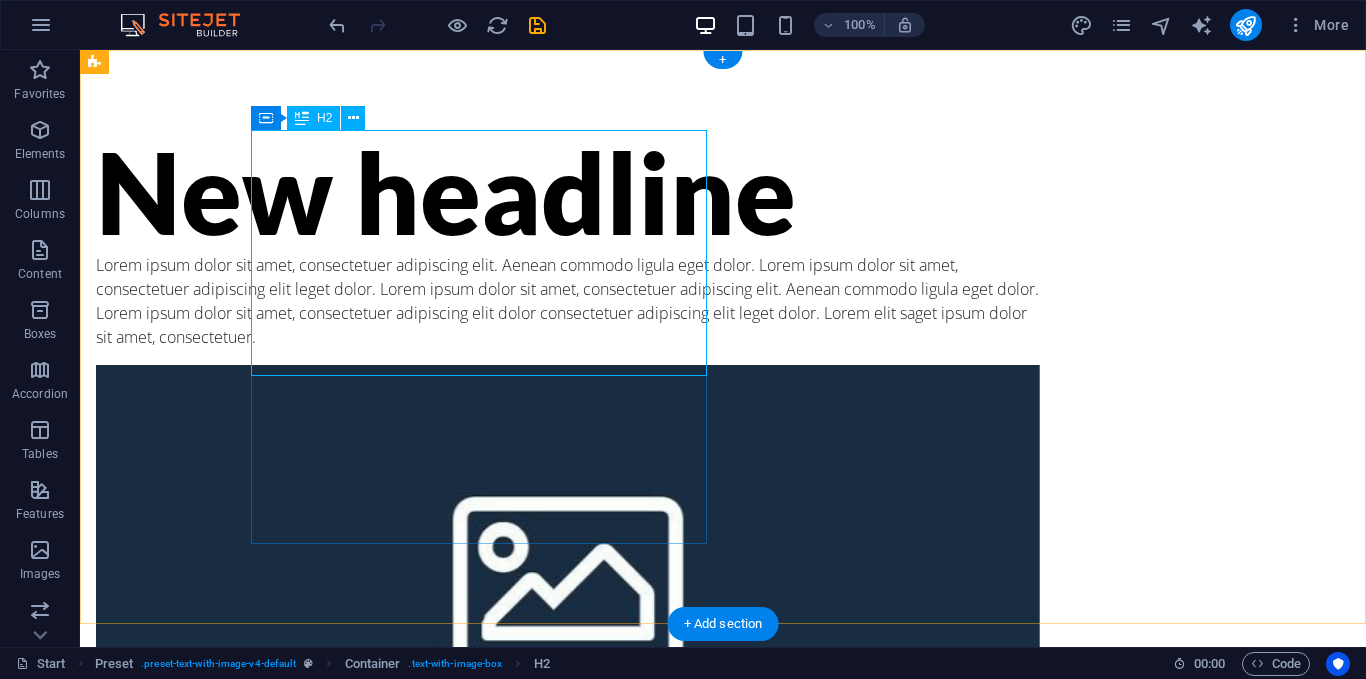 click on "New headline" at bounding box center (568, 191) 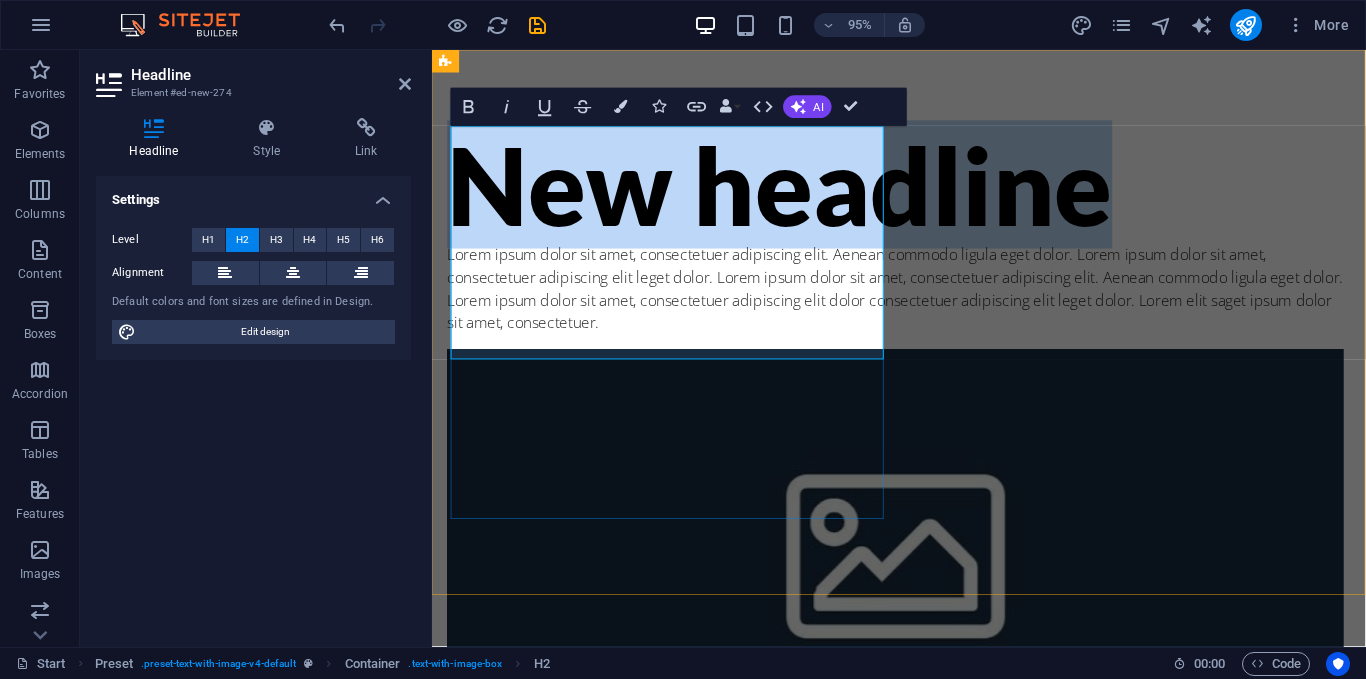 click on "New headline" at bounding box center [920, 191] 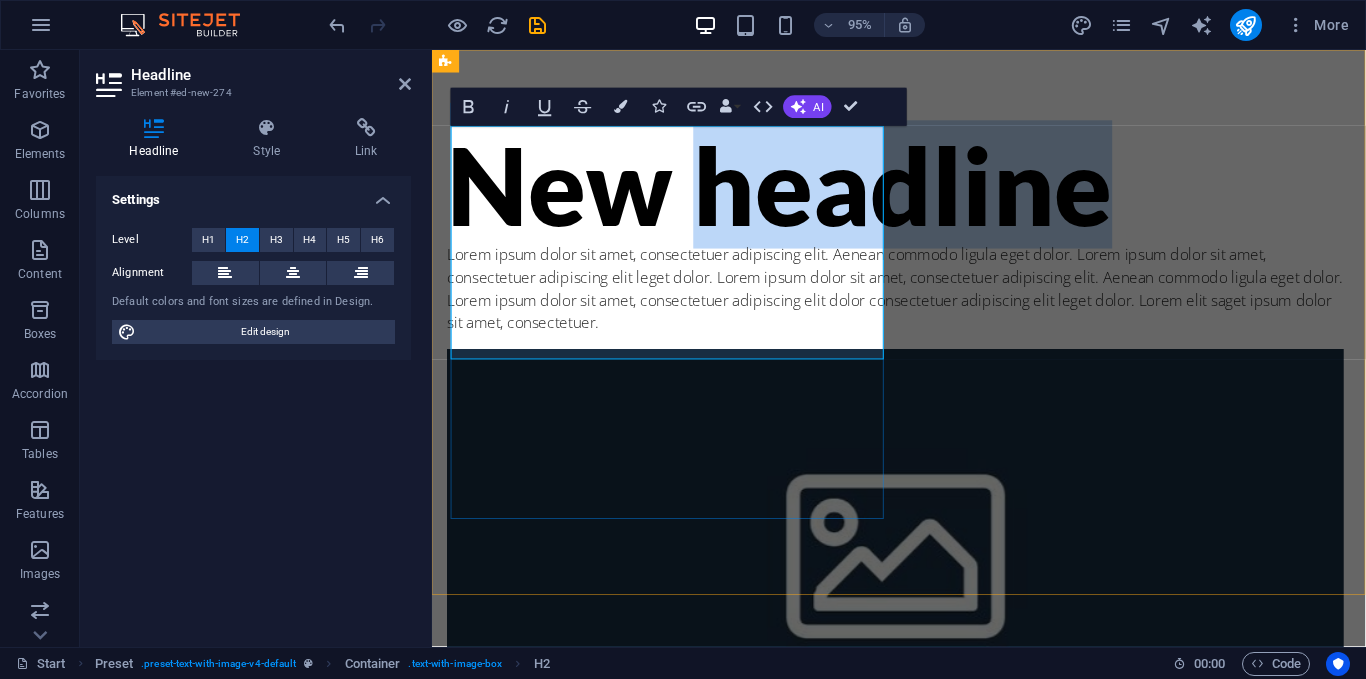 click on "New headline" at bounding box center [920, 191] 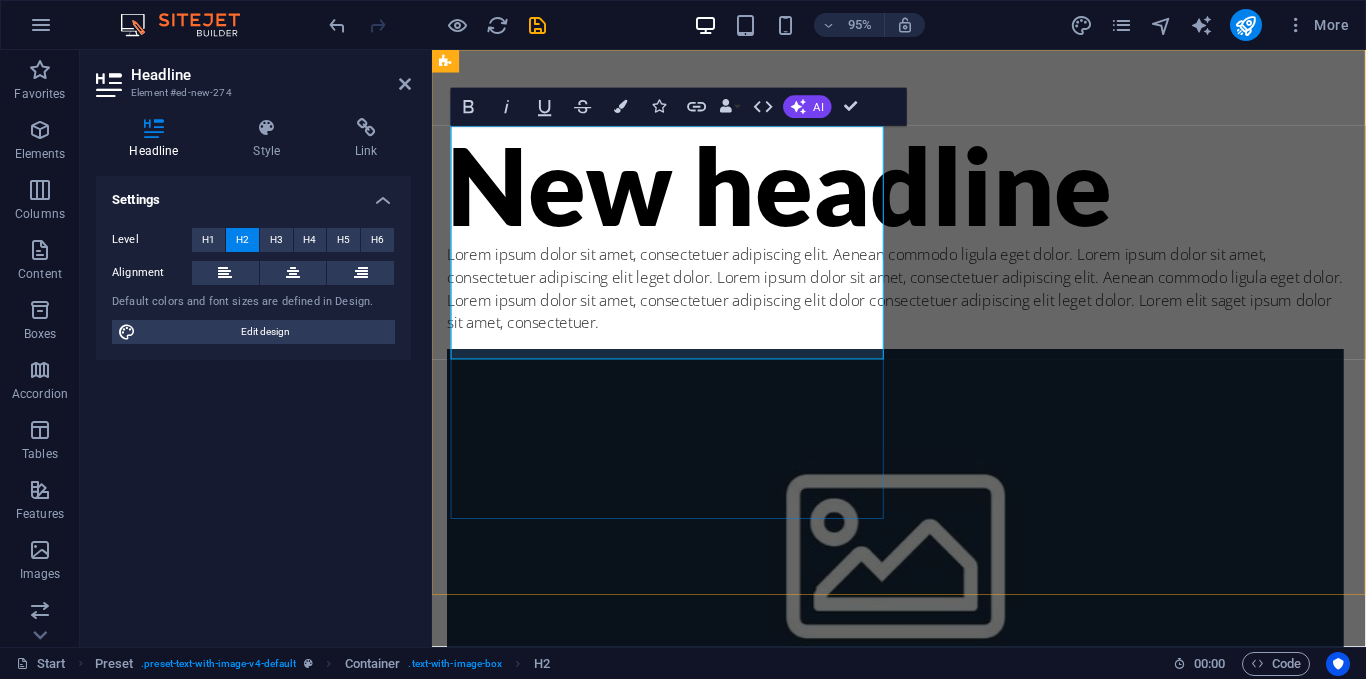 click on "New headline" at bounding box center (920, 191) 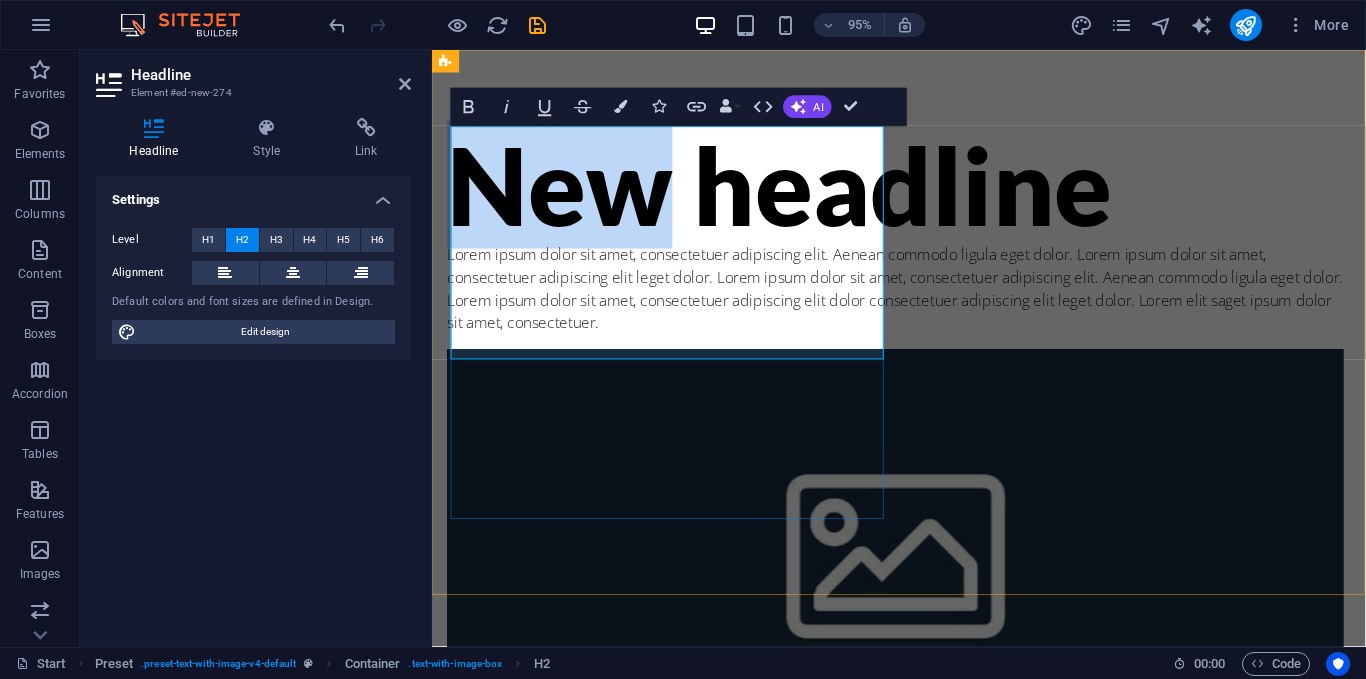 drag, startPoint x: 695, startPoint y: 181, endPoint x: 480, endPoint y: 180, distance: 215.00232 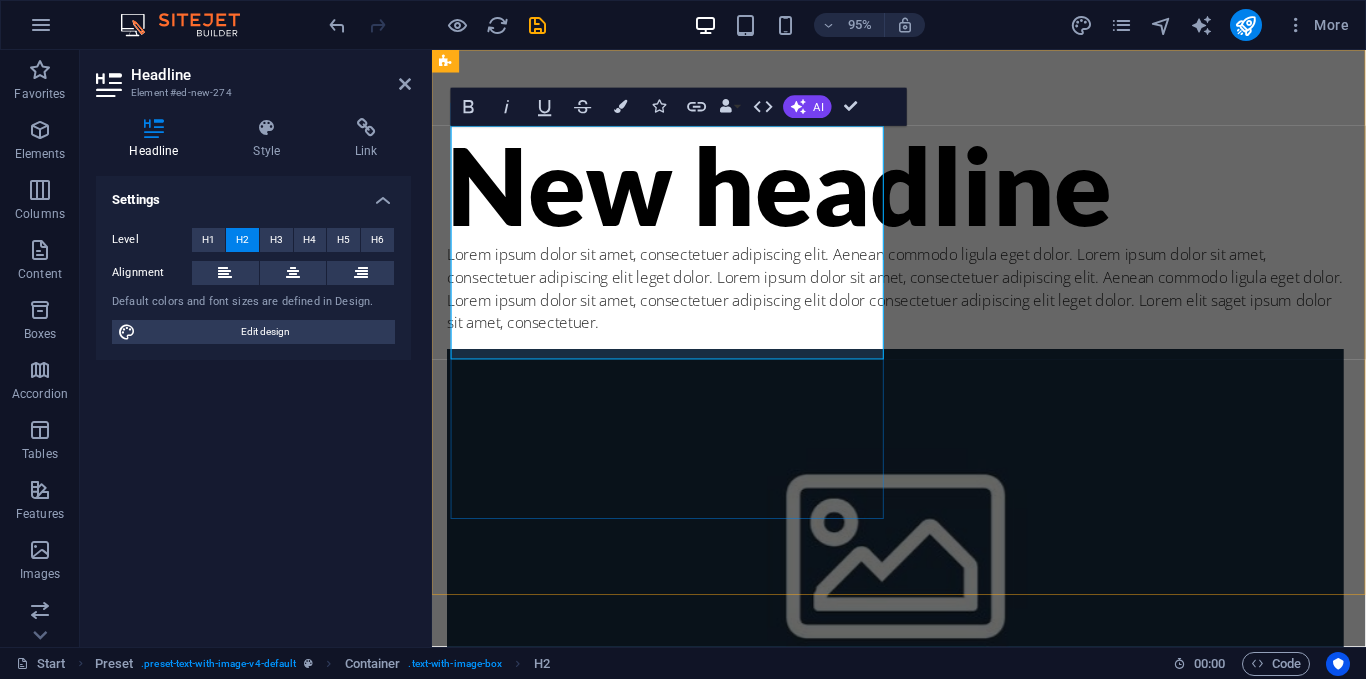 type 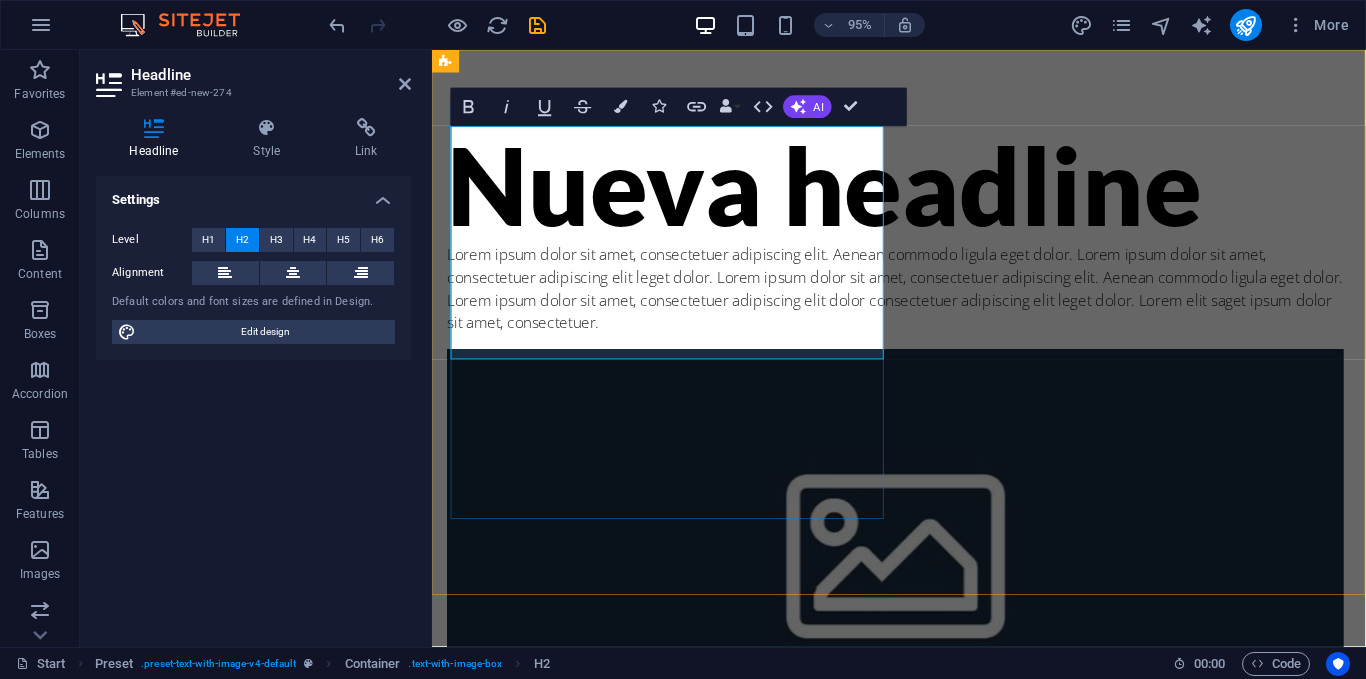 click on "Nueva headline" at bounding box center (920, 191) 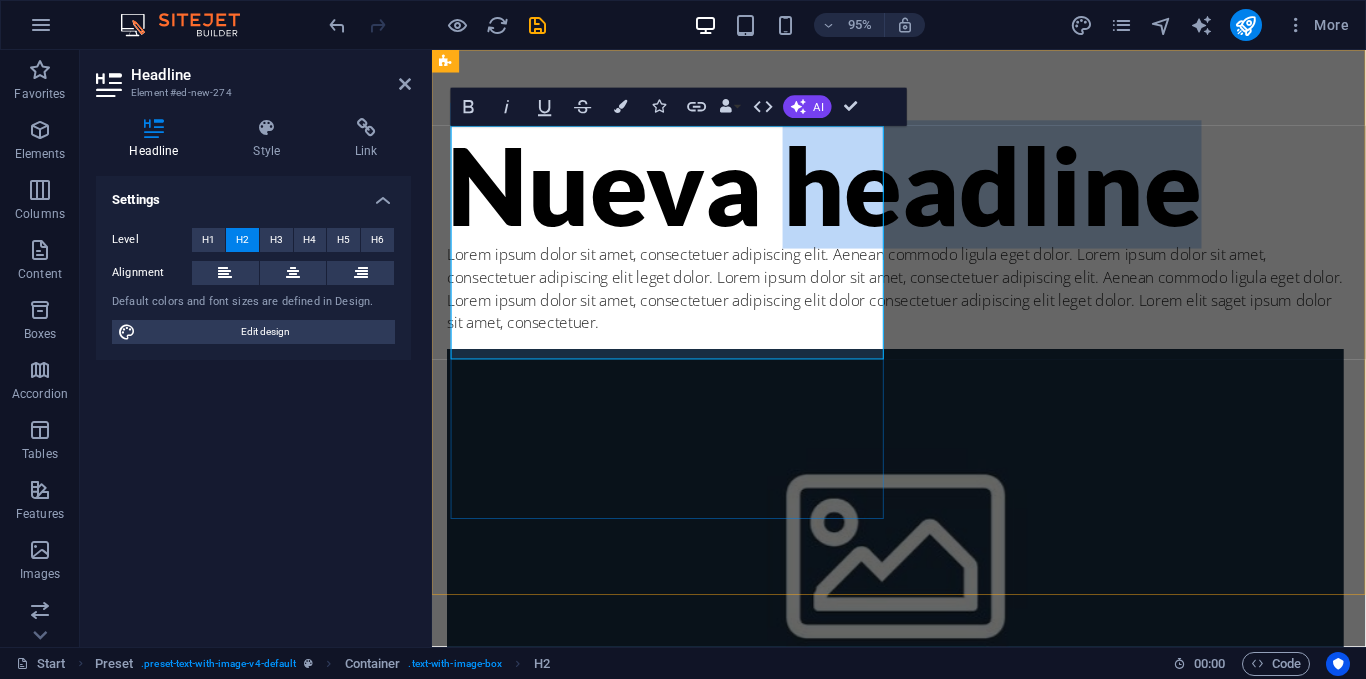 click on "Nueva headline" at bounding box center [920, 191] 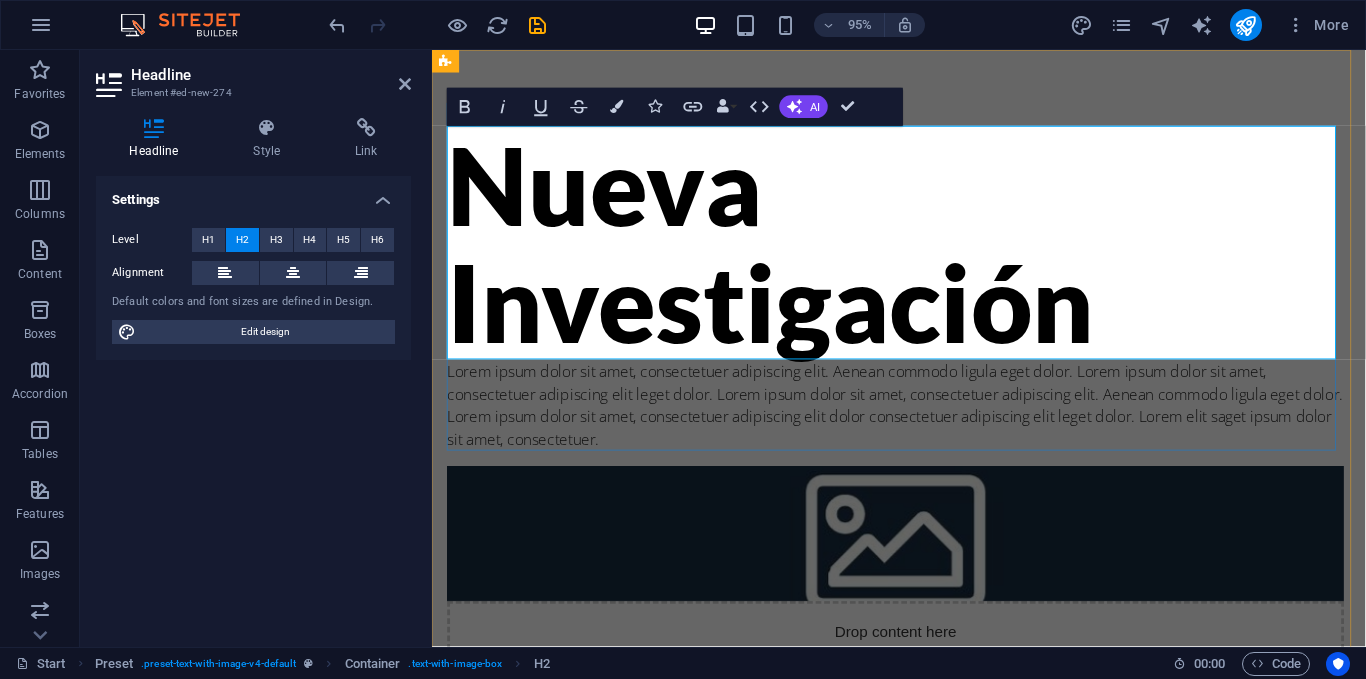 click on "Nueva  ‌Investigación" at bounding box center (920, 253) 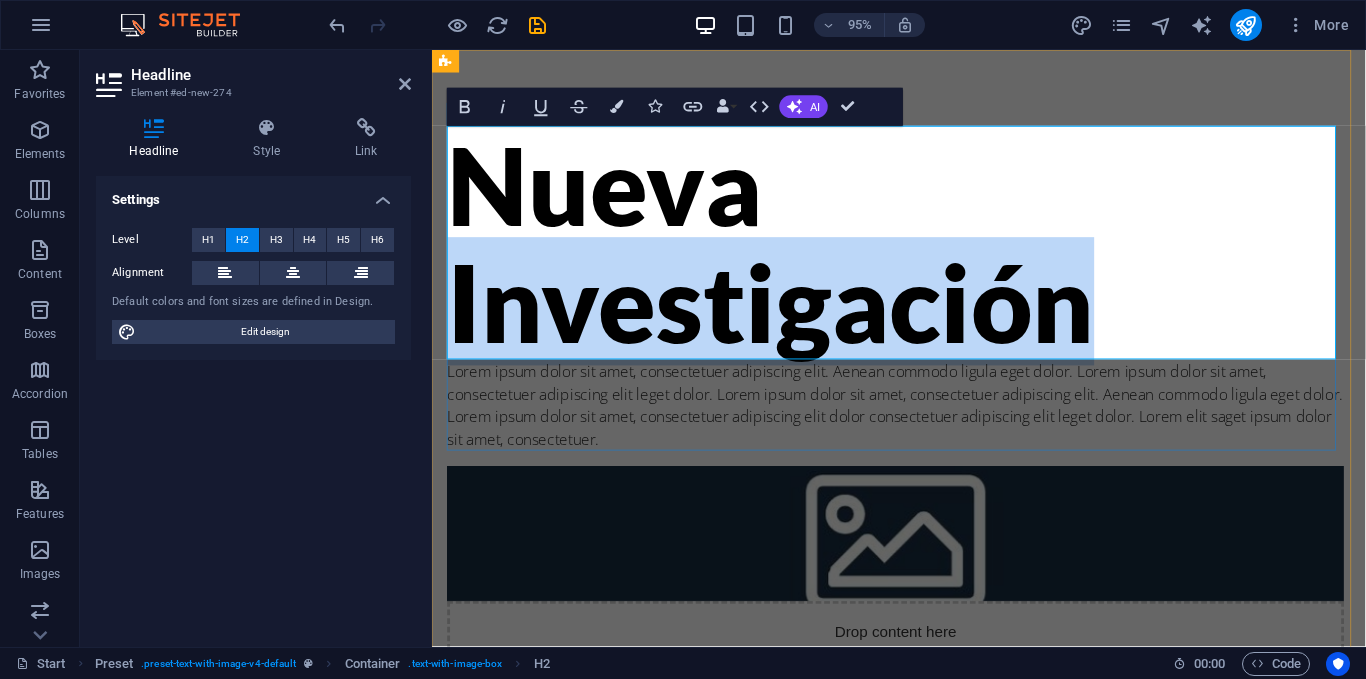 click on "Nueva  ‌Investigación" at bounding box center [920, 253] 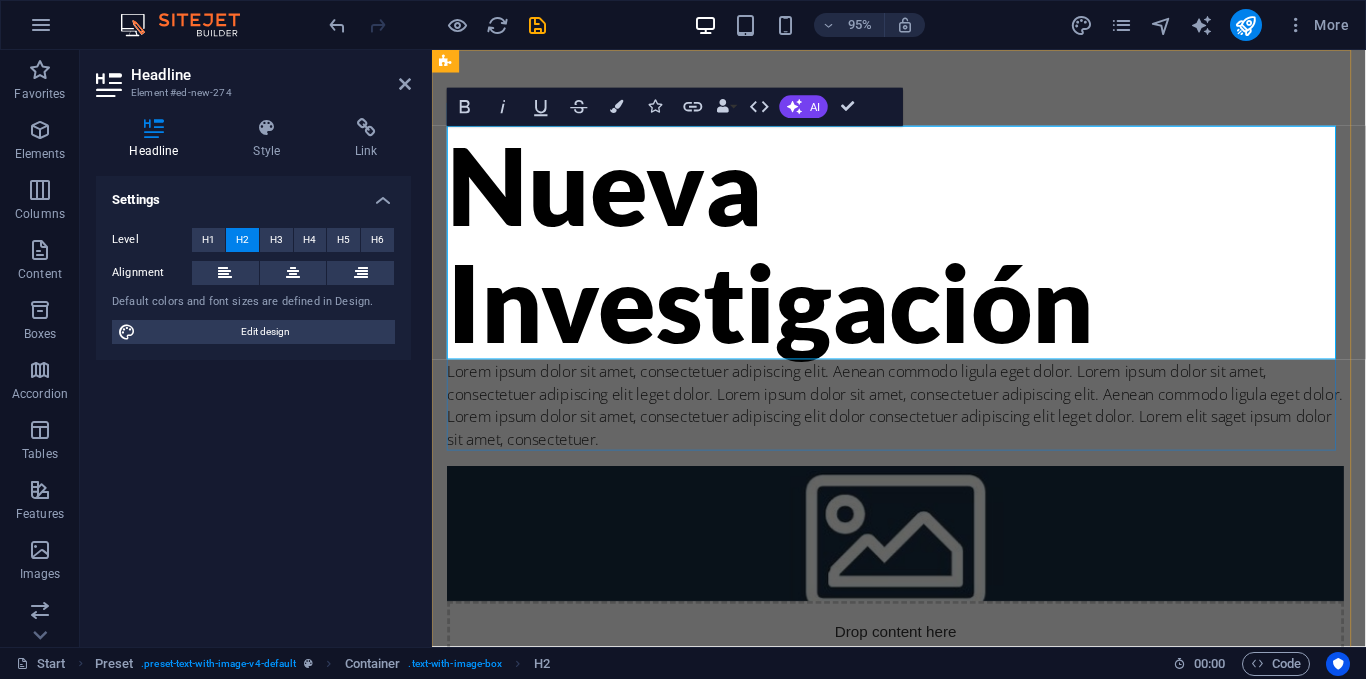 click on "Nueva  ‌Investigación" at bounding box center (920, 253) 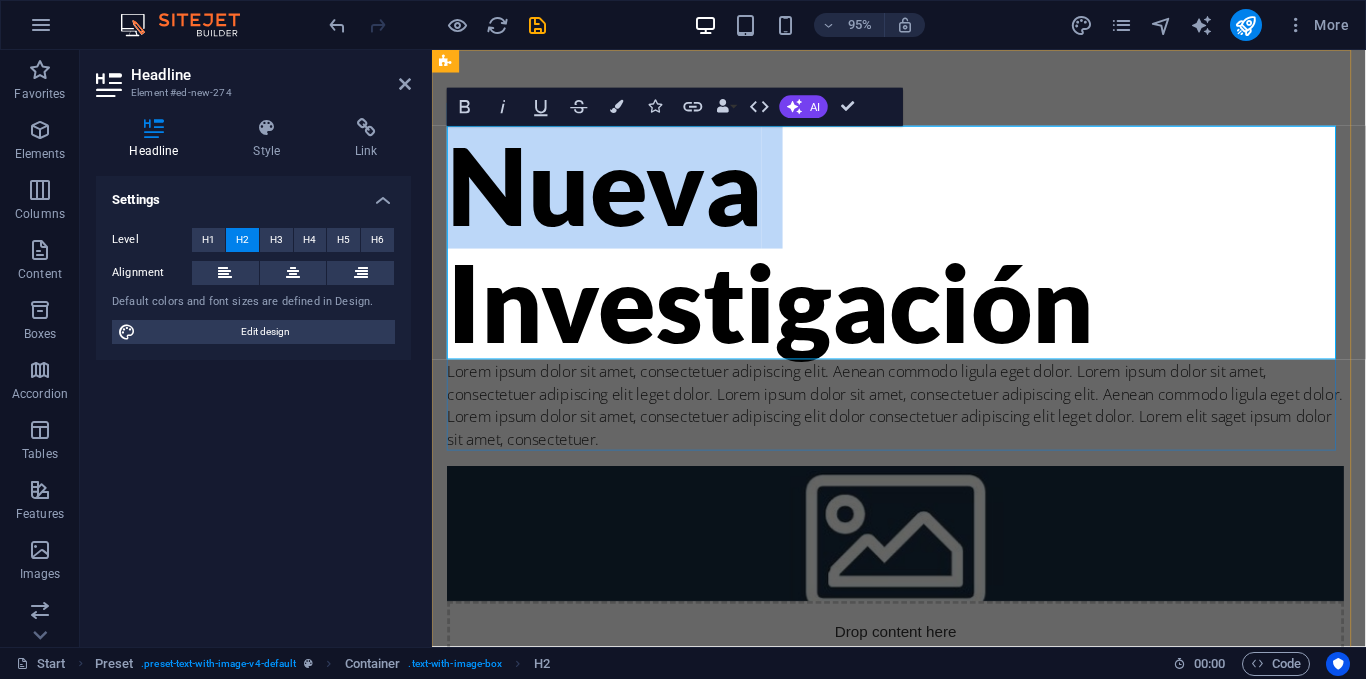 click on "Nueva  ‌Investigación" at bounding box center (920, 253) 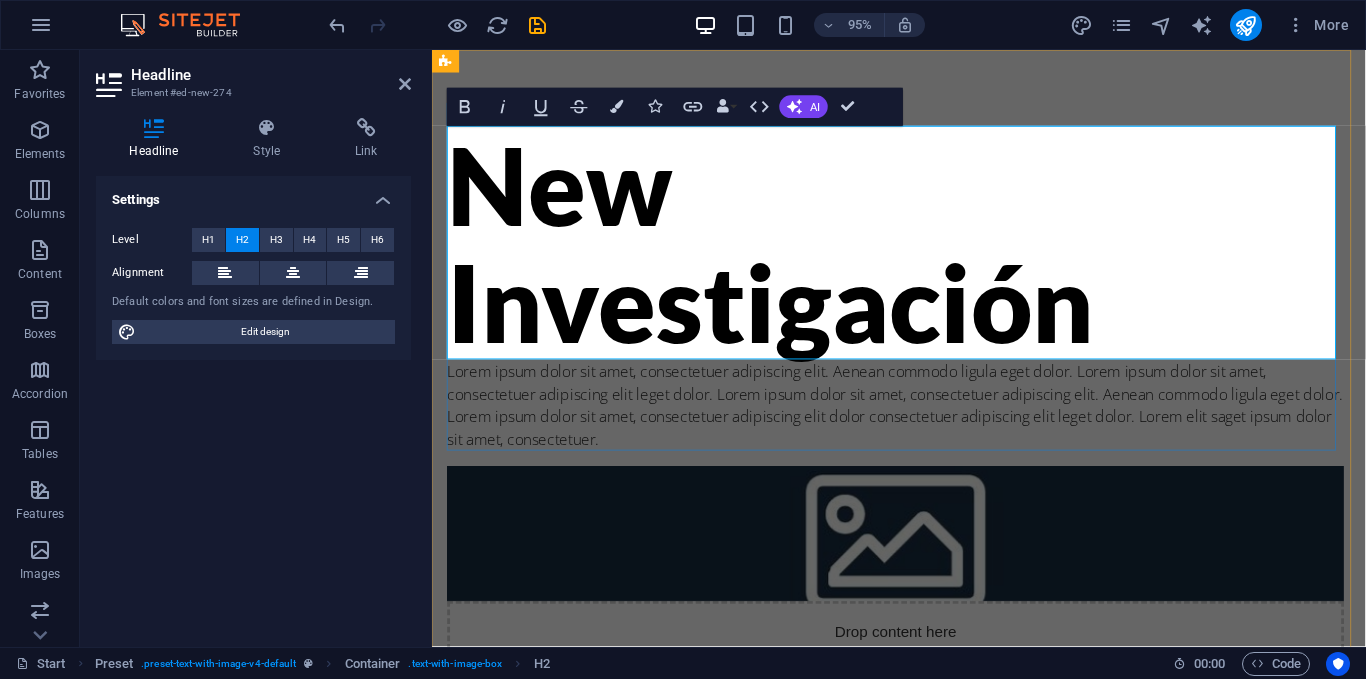 click on "New ‌Investigación" at bounding box center [920, 253] 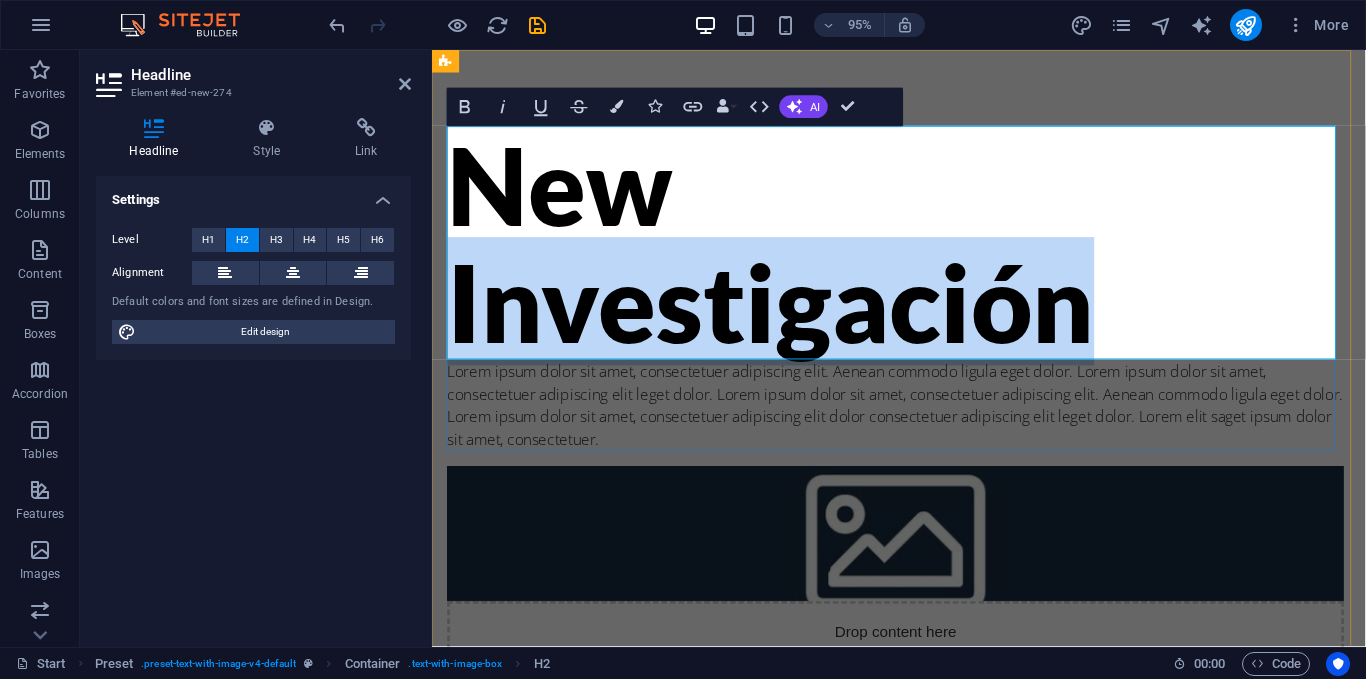 click on "New ‌Investigación" at bounding box center [920, 253] 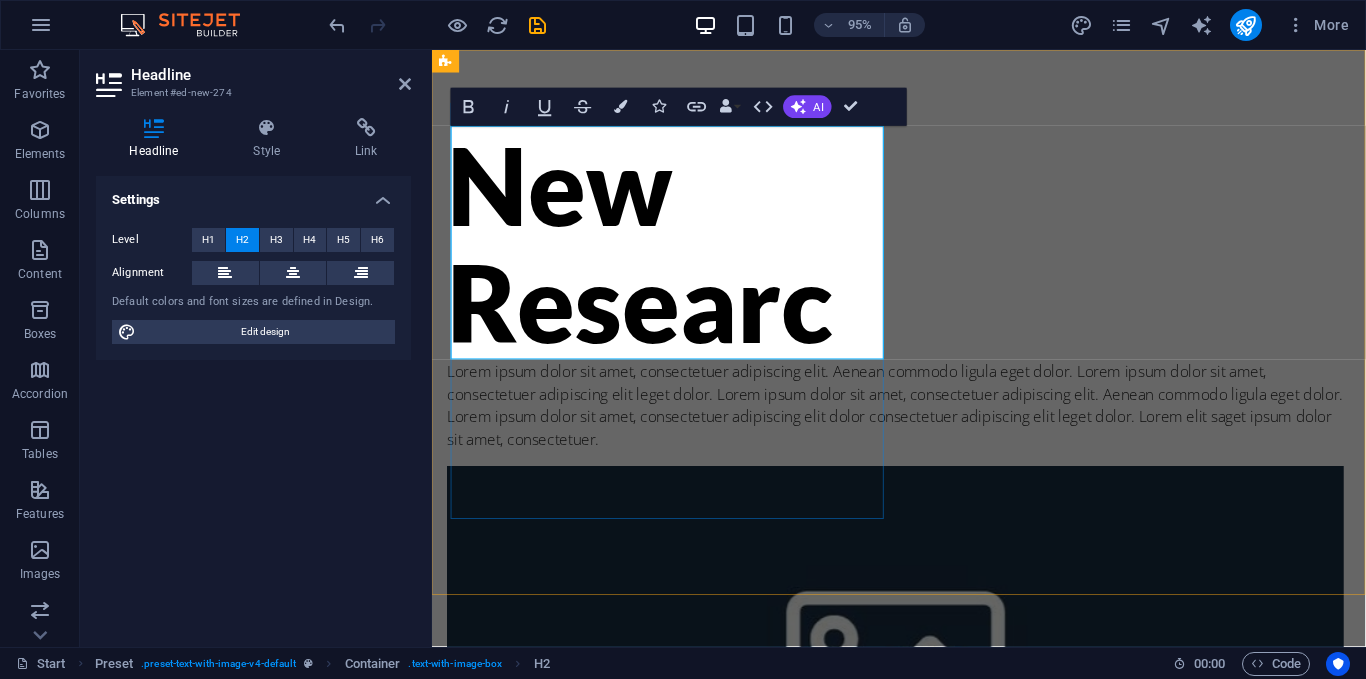 click on "New ‌Researc" at bounding box center [920, 253] 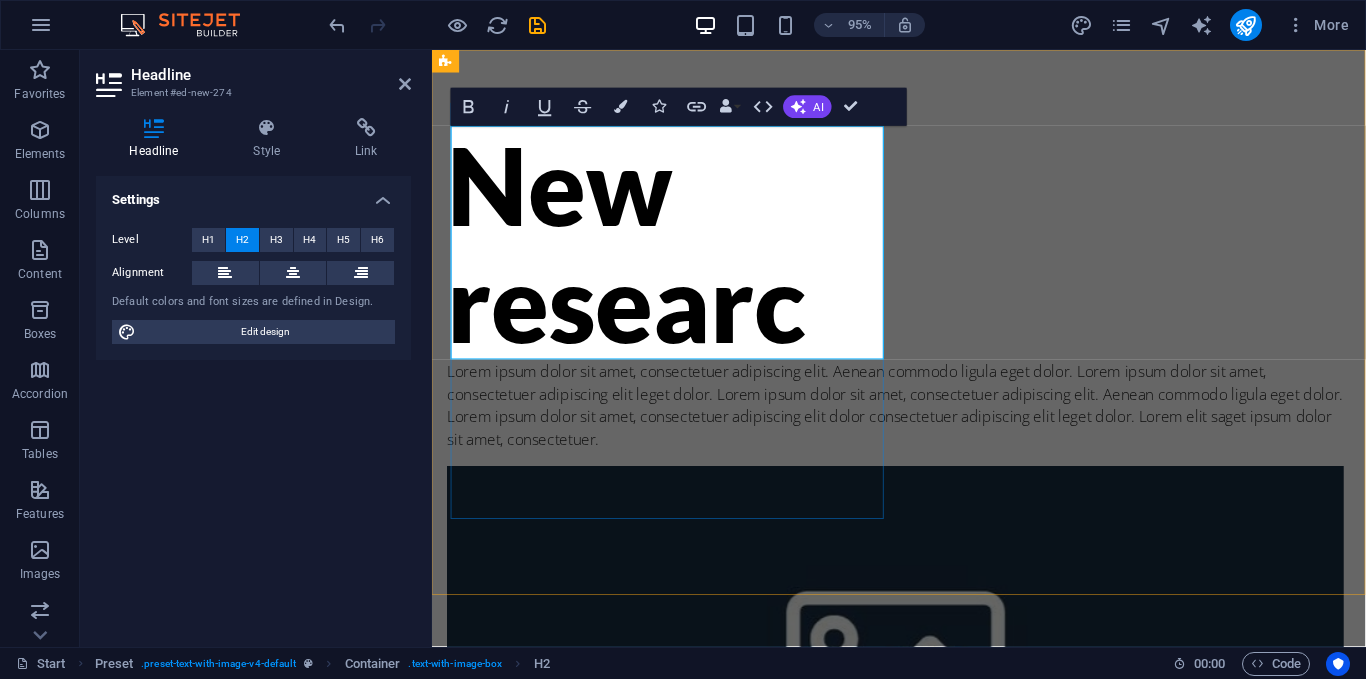 click on "New ‌researc" at bounding box center (920, 253) 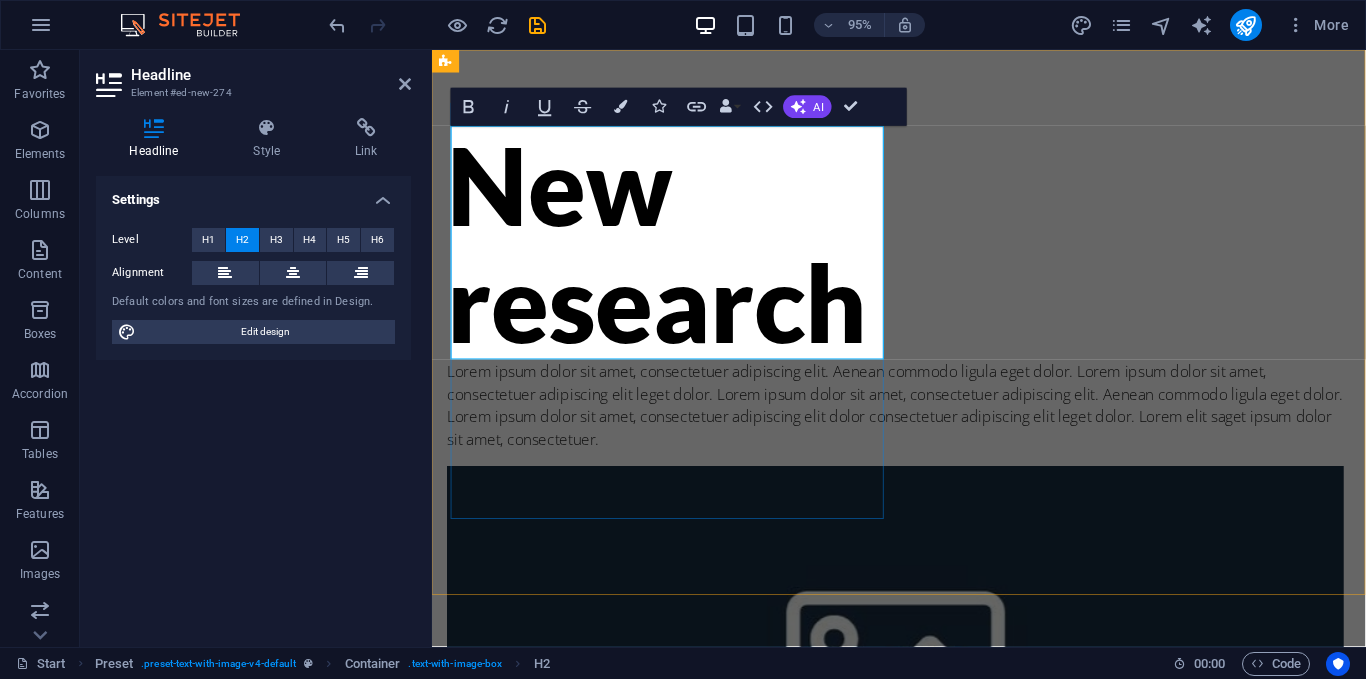 click on "New ‌research" at bounding box center (920, 253) 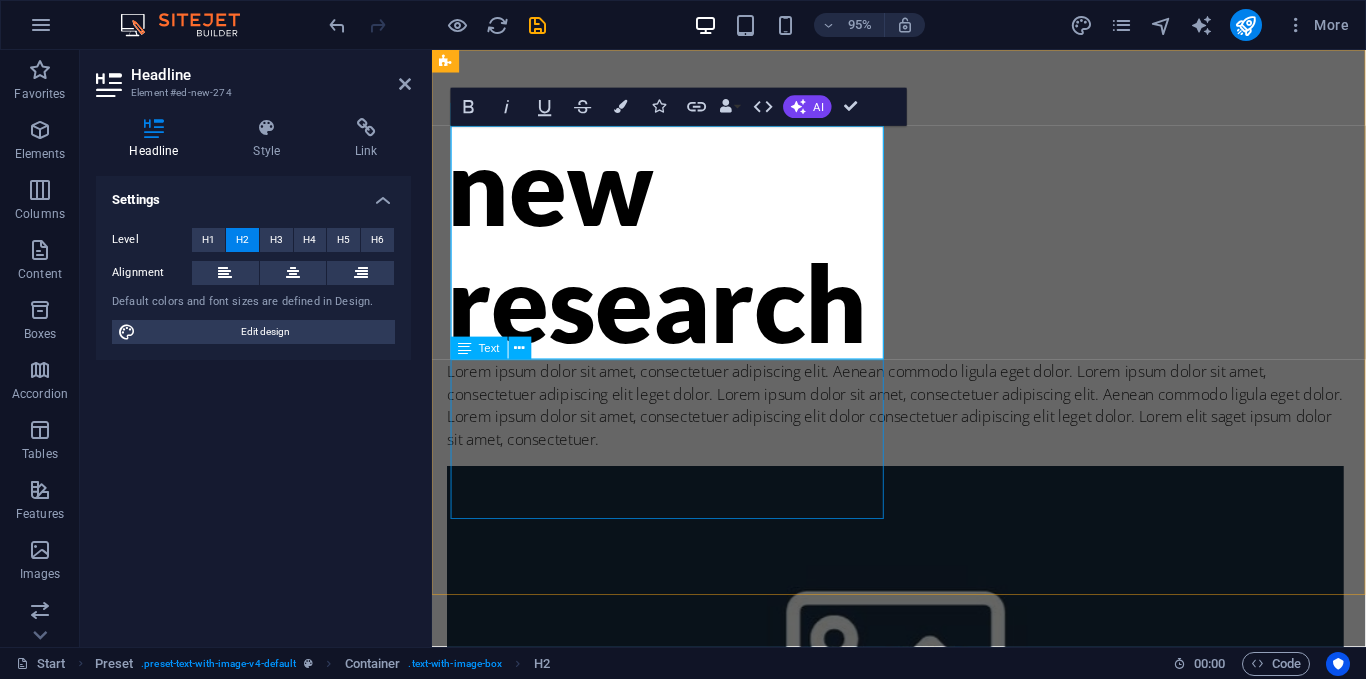 click on "Lorem ipsum dolor sit amet, consectetuer adipiscing elit. Aenean commodo ligula eget dolor. Lorem ipsum dolor sit amet, consectetuer adipiscing elit leget dolor. Lorem ipsum dolor sit amet, consectetuer adipiscing elit. Aenean commodo ligula eget dolor. Lorem ipsum dolor sit amet, consectetuer adipiscing elit dolor consectetuer adipiscing elit leget dolor. Lorem elit saget ipsum dolor sit amet, consectetuer." at bounding box center [920, 424] 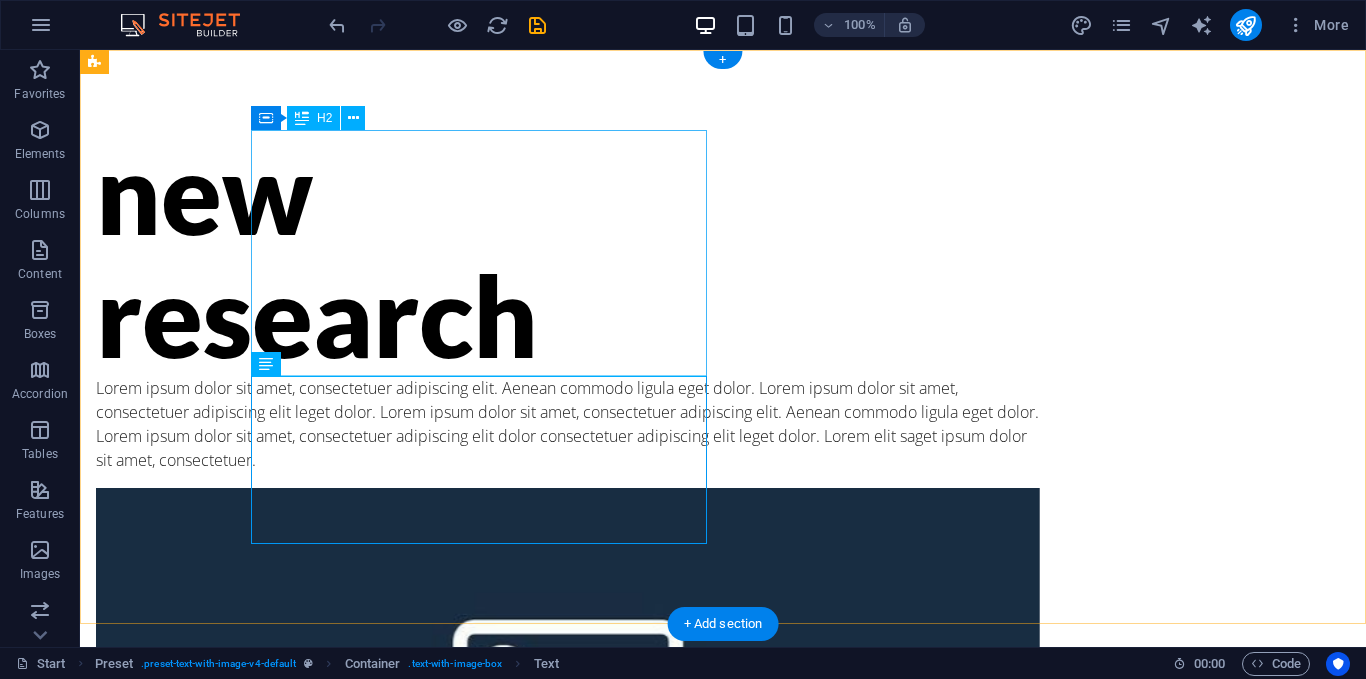 click on "new research" at bounding box center (568, 253) 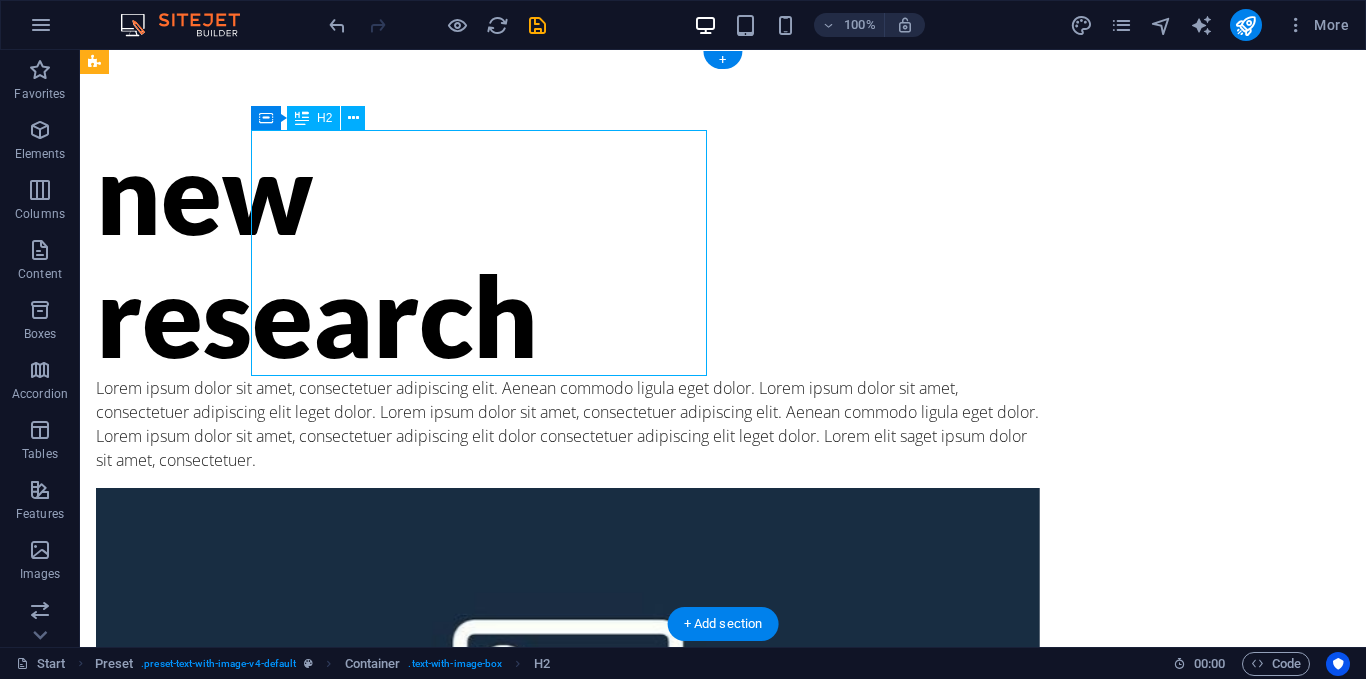 click on "new research" at bounding box center [568, 253] 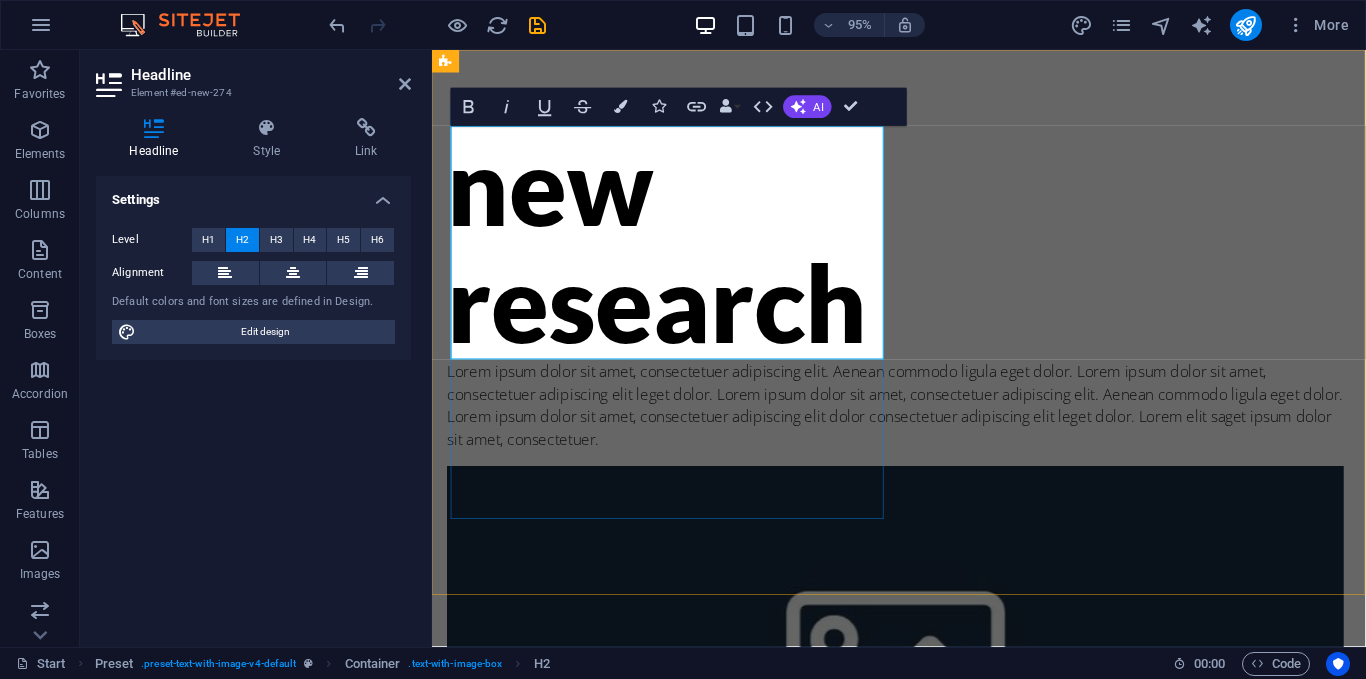 click on "new research" at bounding box center [920, 253] 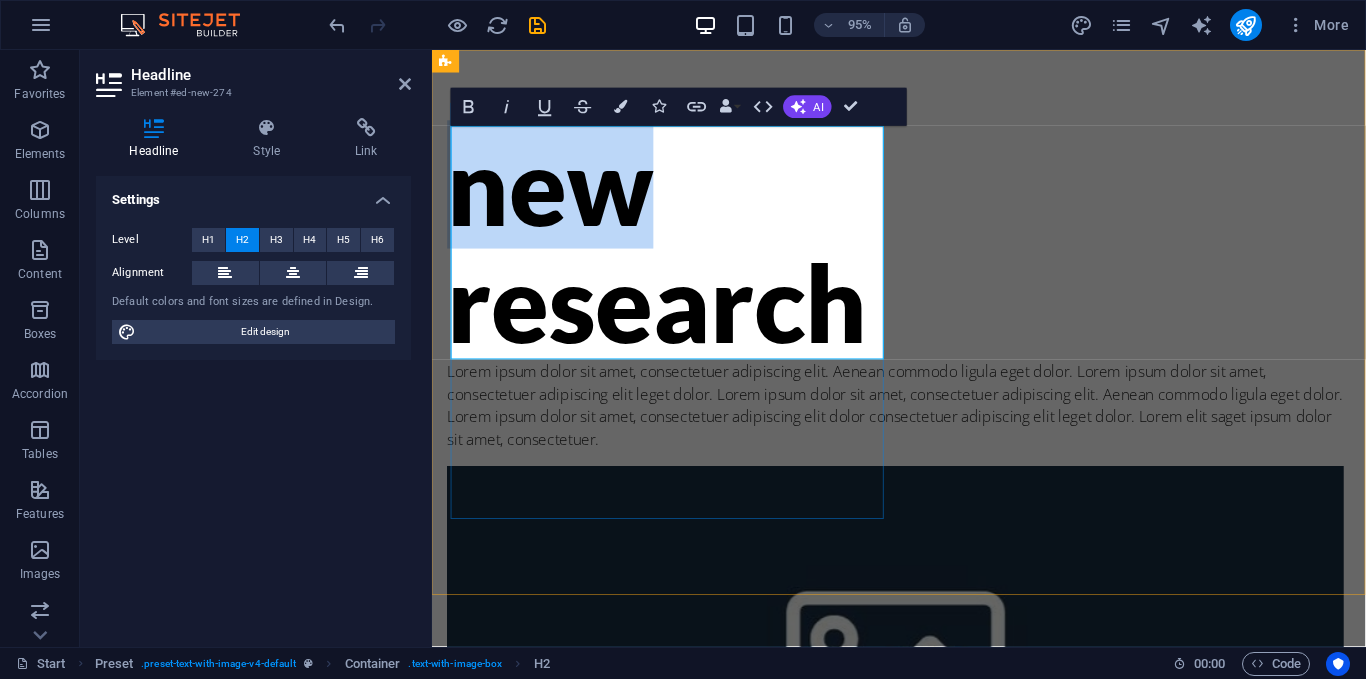 click on "new research" at bounding box center (920, 253) 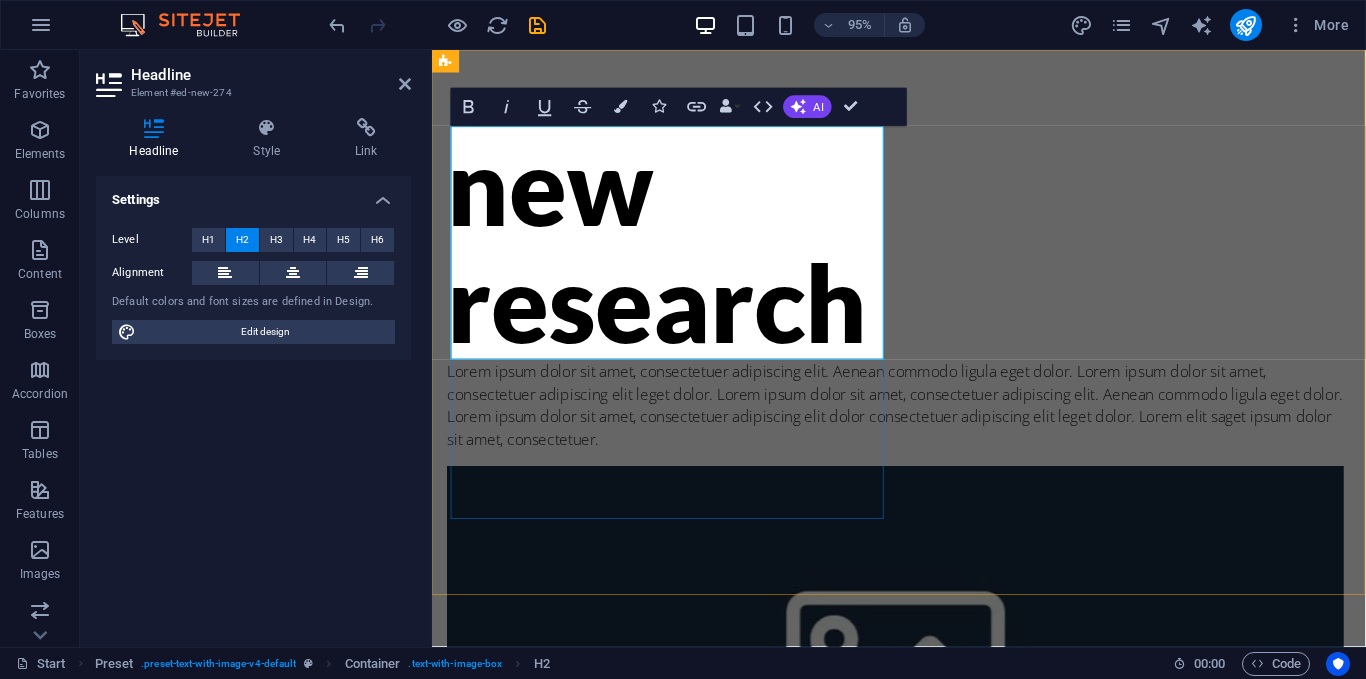type 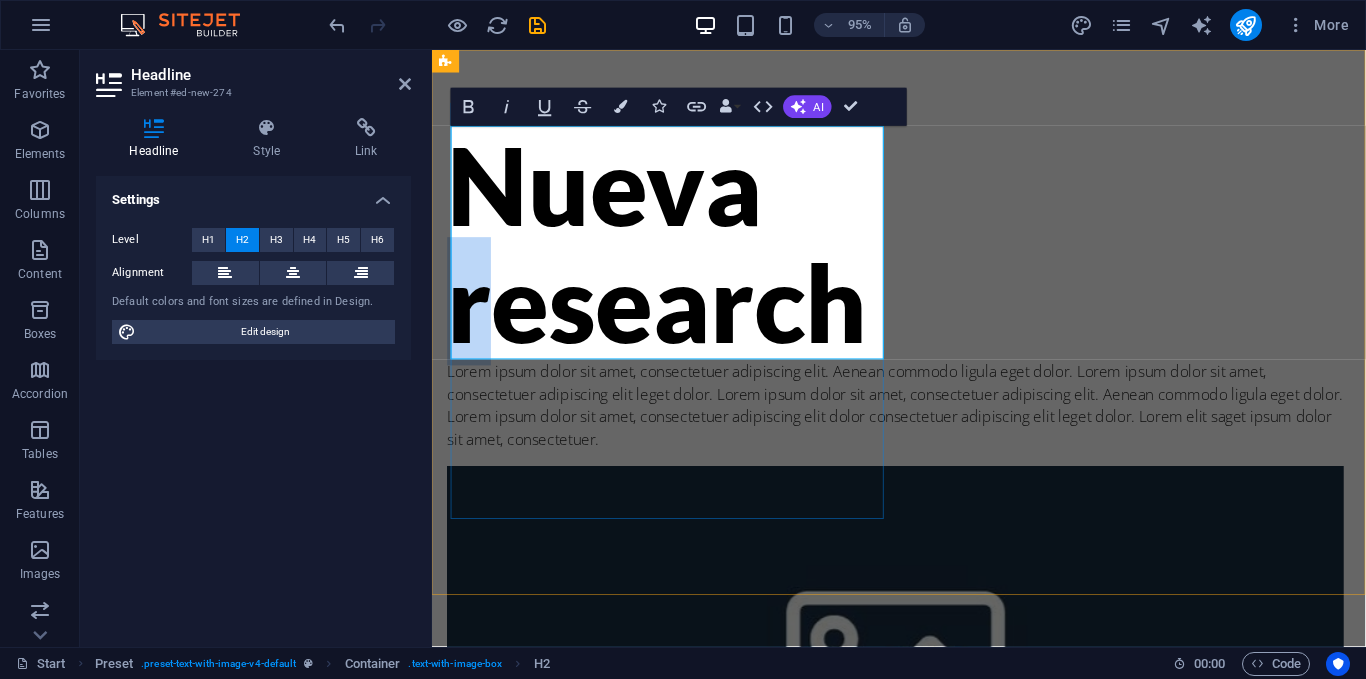 drag, startPoint x: 482, startPoint y: 287, endPoint x: 457, endPoint y: 297, distance: 26.925823 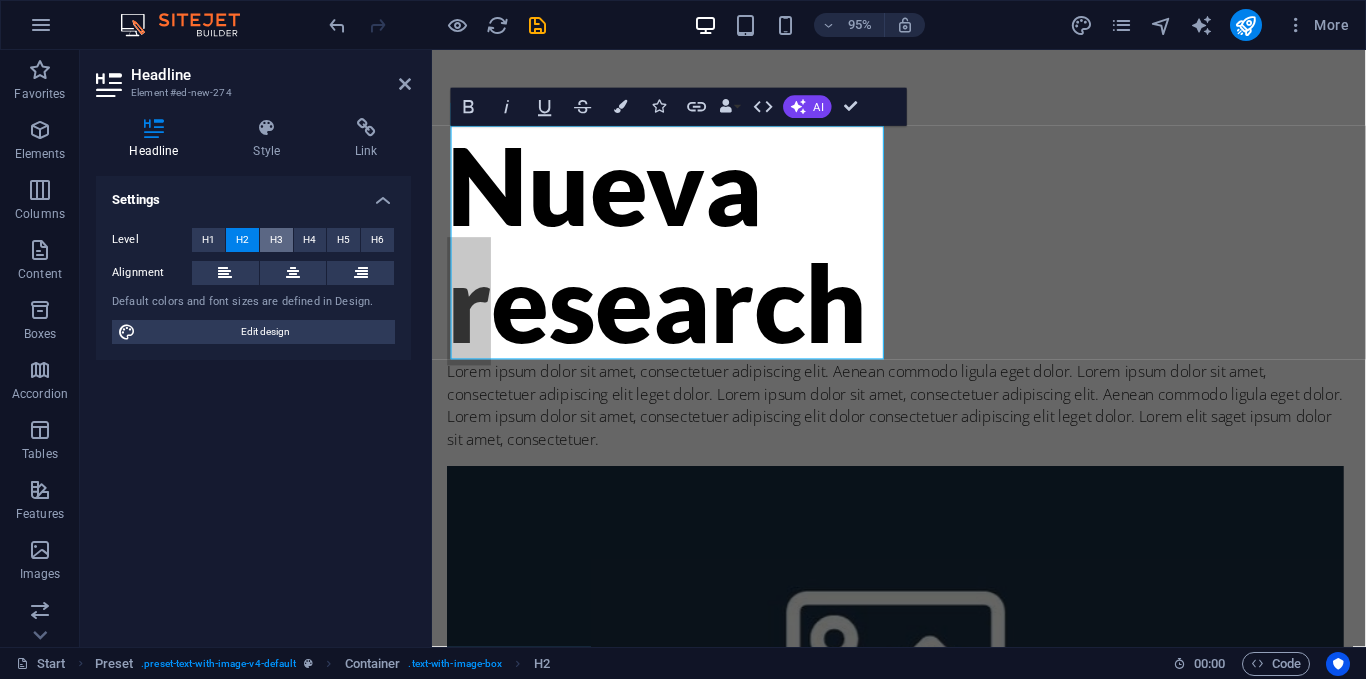 click on "H3" at bounding box center (276, 240) 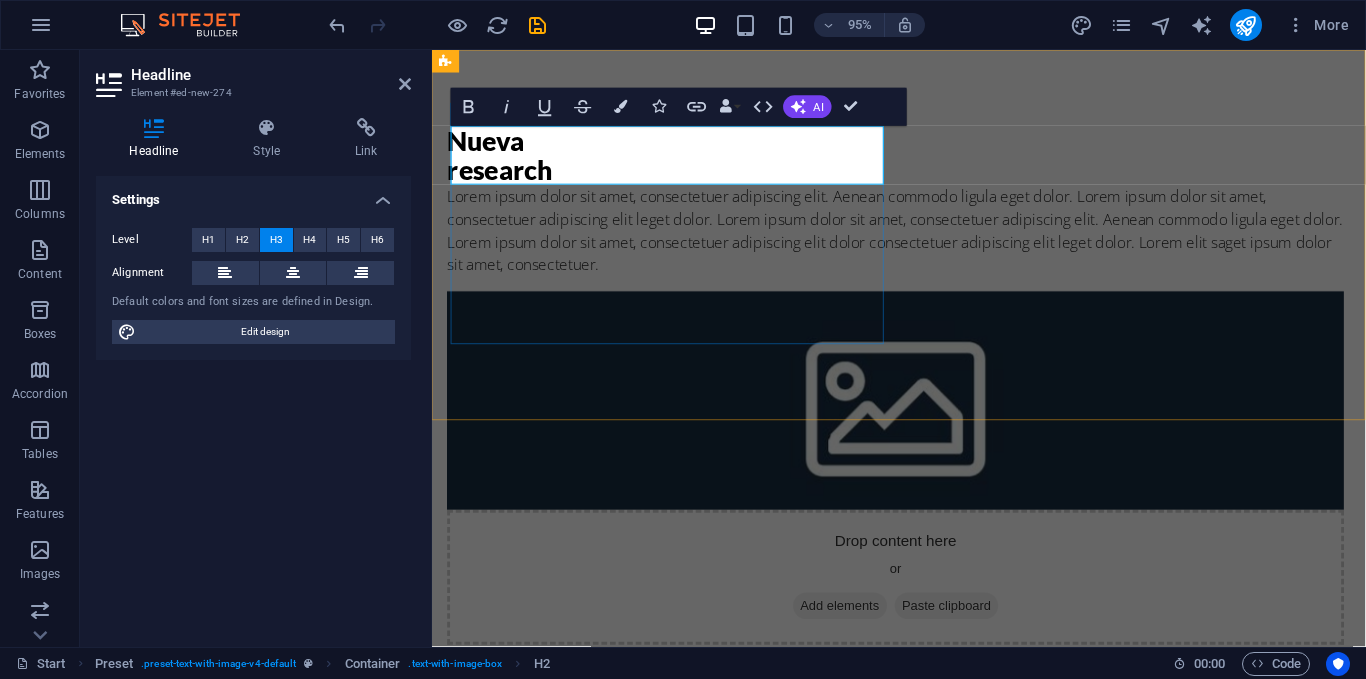 click on "​Nueva research" at bounding box center [920, 161] 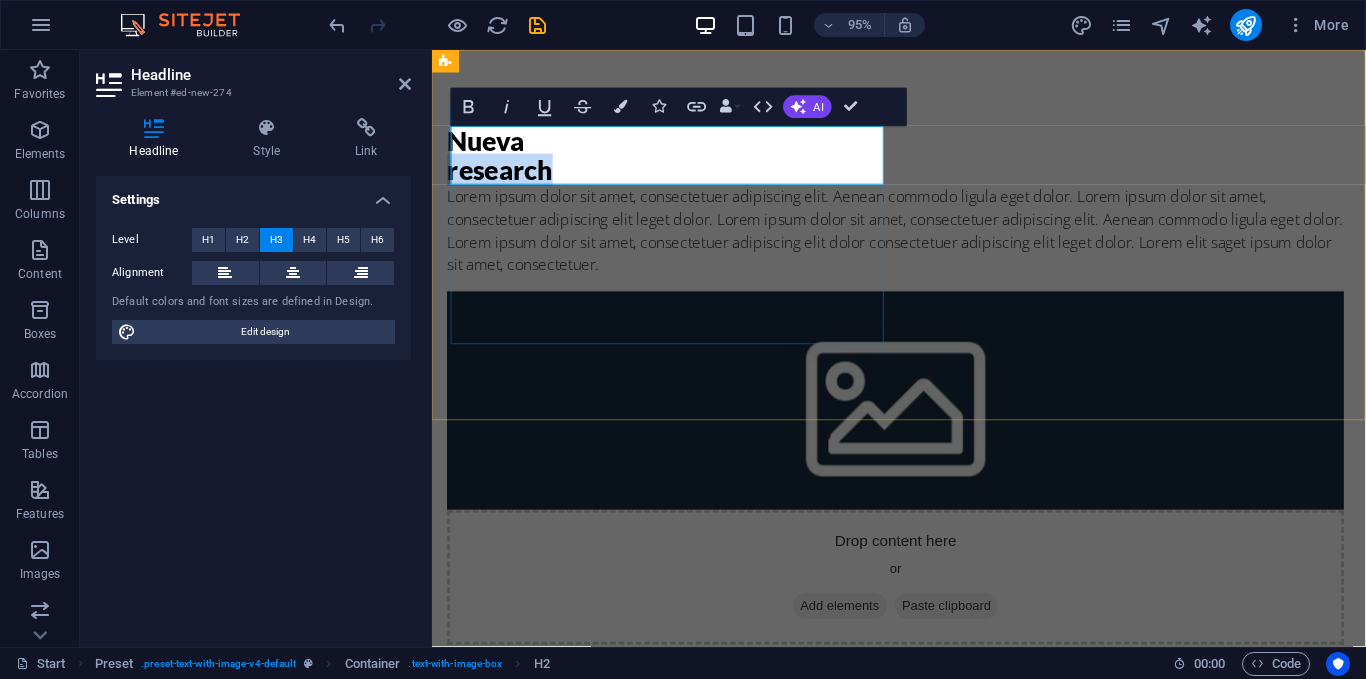 click on "​Nueva research" at bounding box center (920, 161) 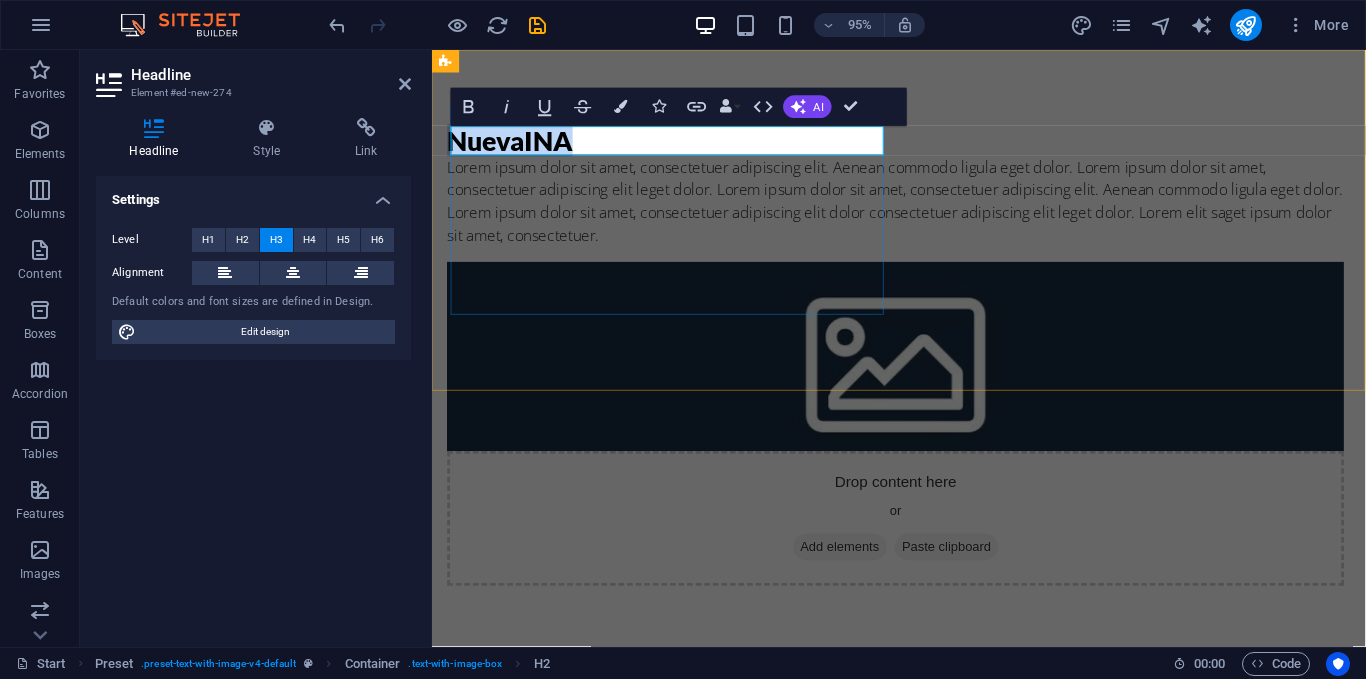 drag, startPoint x: 606, startPoint y: 156, endPoint x: 456, endPoint y: 156, distance: 150 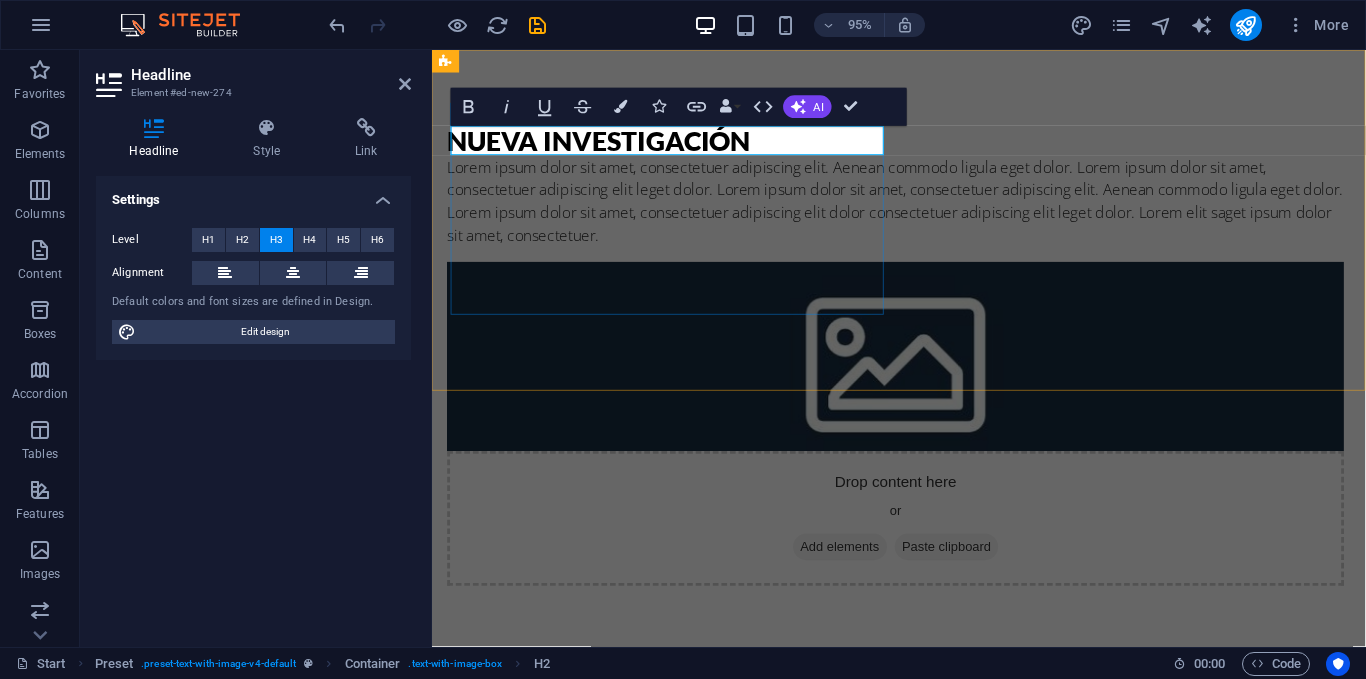 click on "​NUEVA INVESTIGACIÓN" at bounding box center (920, 145) 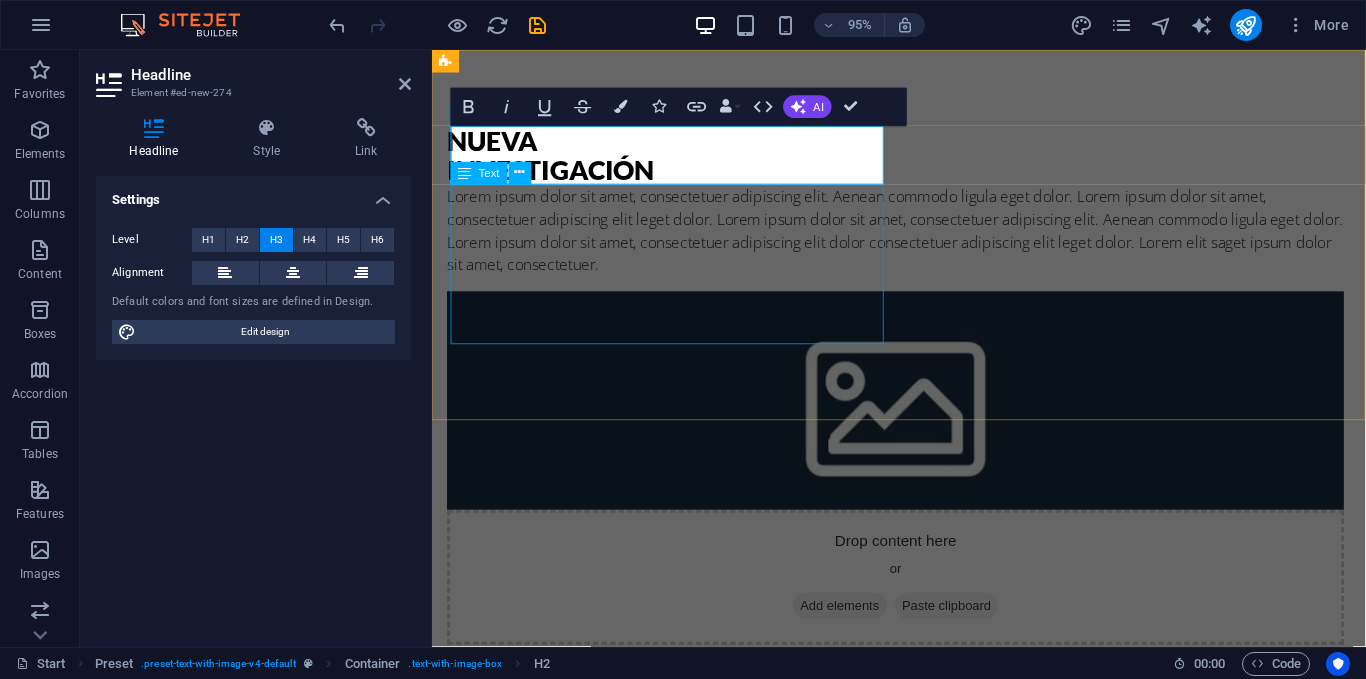 drag, startPoint x: 538, startPoint y: 251, endPoint x: 887, endPoint y: 241, distance: 349.14325 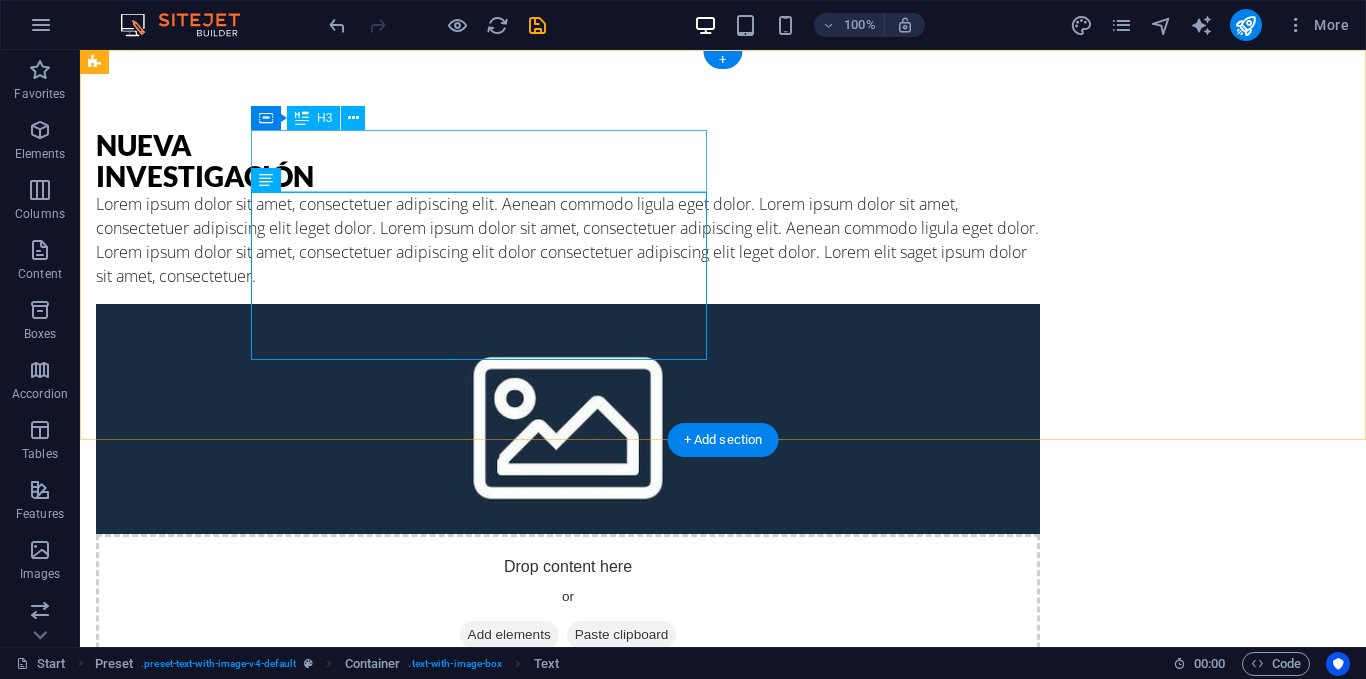 click on "NUEVA  INVESTIGACIÓN" at bounding box center [568, 161] 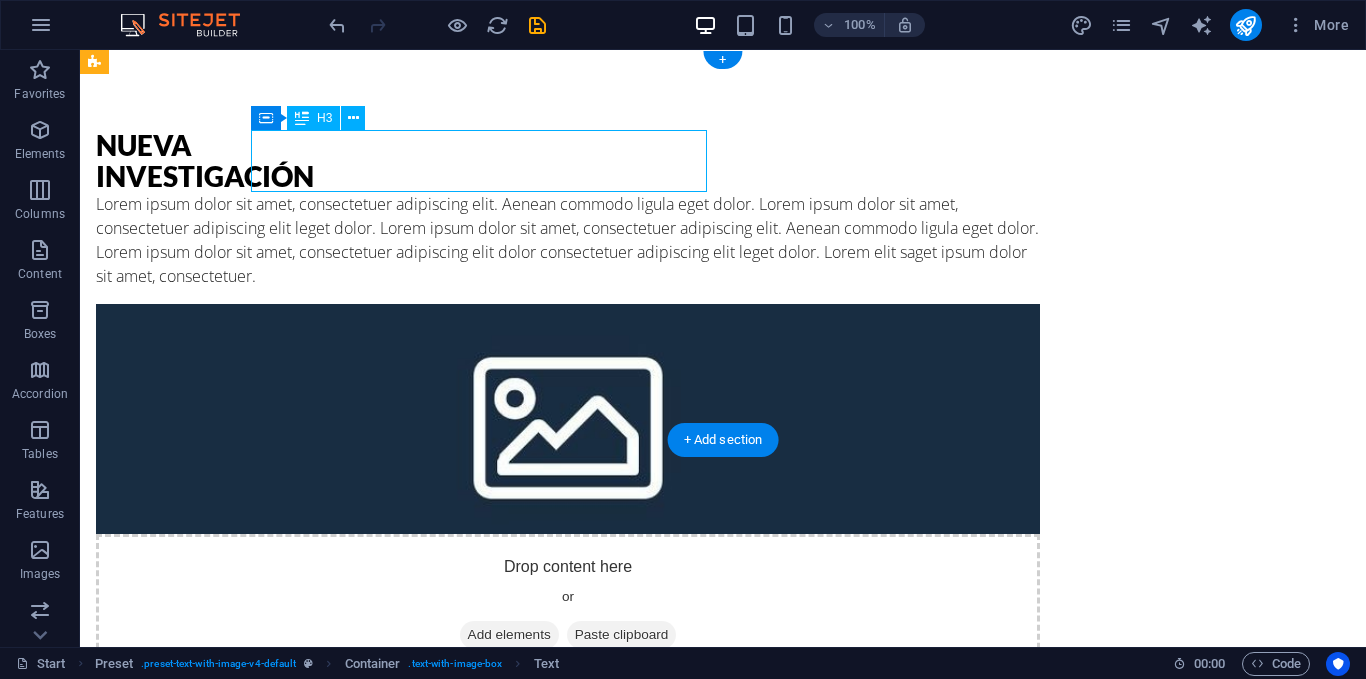 click on "NUEVA  INVESTIGACIÓN" at bounding box center (568, 161) 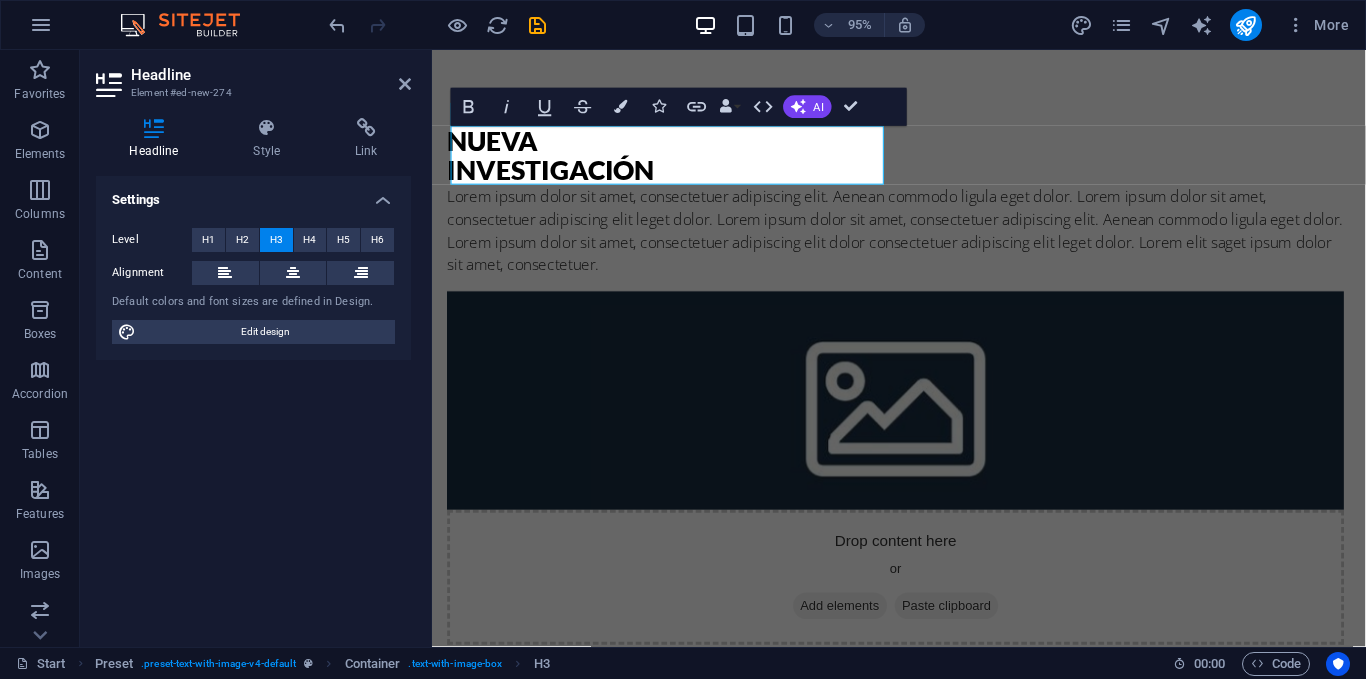 click on "Headline Style Link Settings Level H1 H2 H3 H4 H5 H6 Alignment Default colors and font sizes are defined in Design. Edit design Preset Element Layout How this element expands within the layout (Flexbox). Size Default auto px % 1/1 1/2 1/3 1/4 1/5 1/6 1/7 1/8 1/9 1/10 Grow Shrink Order Container layout Visible Visible Opacity 100 % Overflow Spacing Margin Default auto px % rem vw vh Custom Custom auto px % rem vw vh auto px % rem vw vh auto px % rem vw vh auto px % rem vw vh Padding Default px rem % vh vw Custom Custom px rem % vh vw px rem % vh vw px rem % vh vw px rem % vh vw Border Style              - Width 1 auto px rem % vh vw Custom Custom 1 auto px rem % vh vw 1 auto px rem % vh vw 1 auto px rem % vh vw 1 auto px rem % vh vw  - Color Round corners Default px rem % vh vw Custom Custom px rem % vh vw px rem % vh vw px rem % vh vw px rem % vh vw Shadow Default None Outside Inside Color X offset 0 px rem vh vw Y offset 0 px rem vh vw Blur 0 px rem % vh vw Spread 0 px rem vh vw Text Shadow Default" at bounding box center [253, 374] 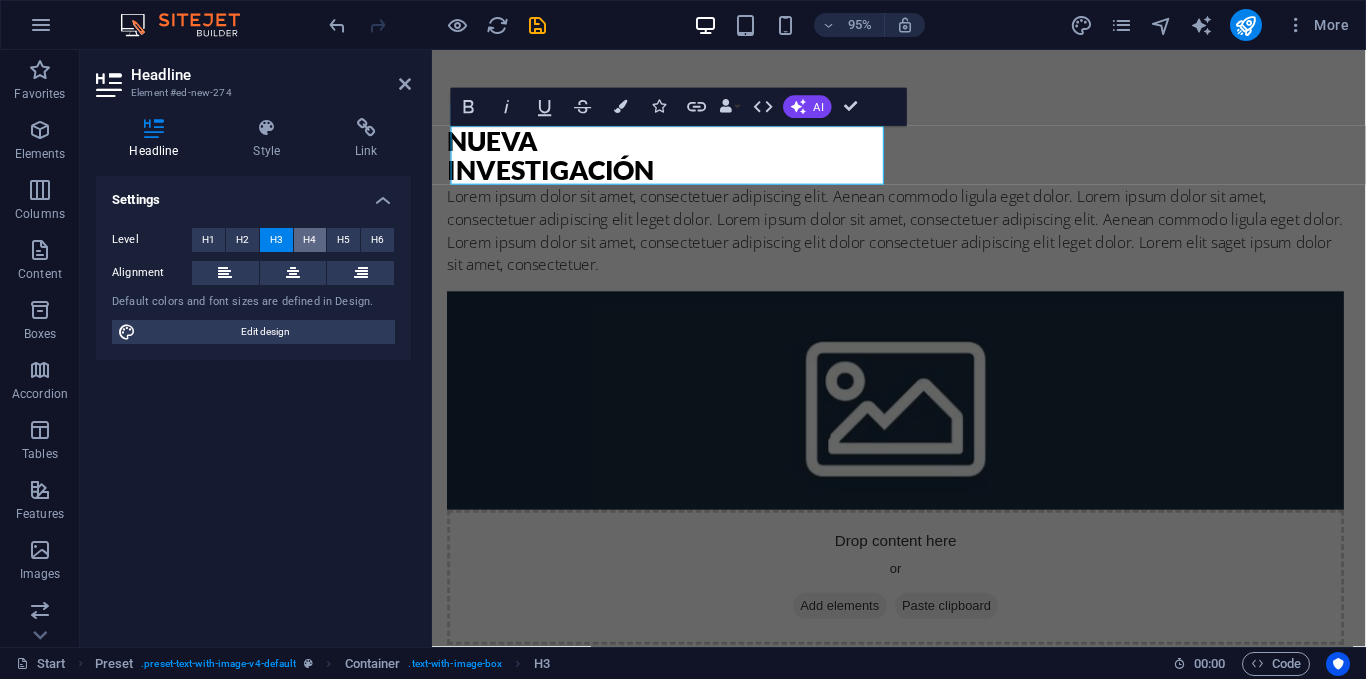 click on "H4" at bounding box center (309, 240) 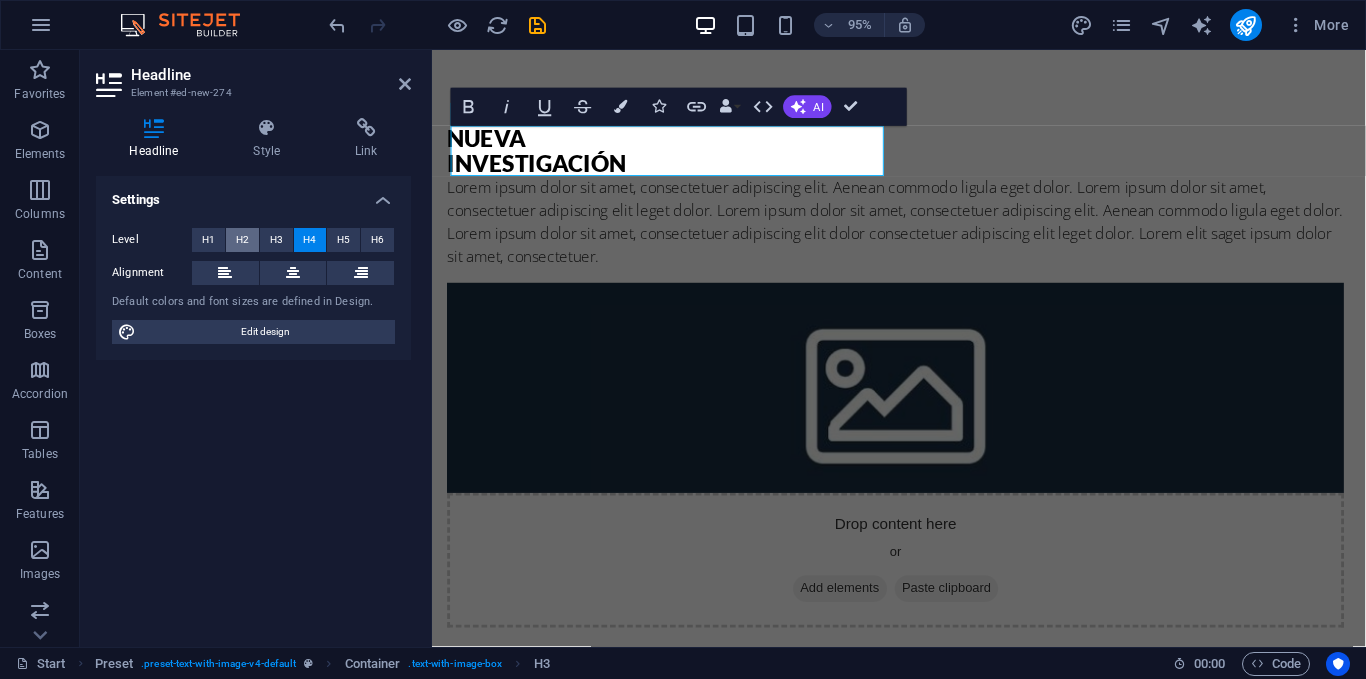 click on "H2" at bounding box center (242, 240) 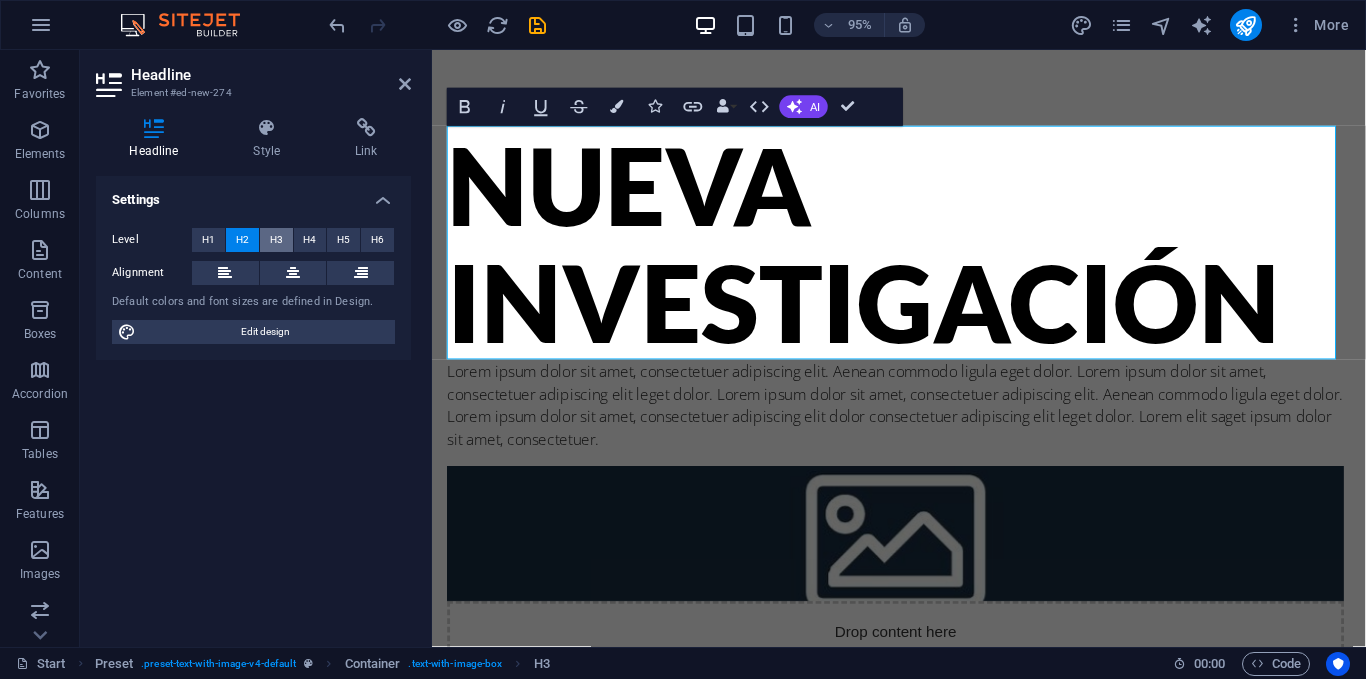 click on "H3" at bounding box center [276, 240] 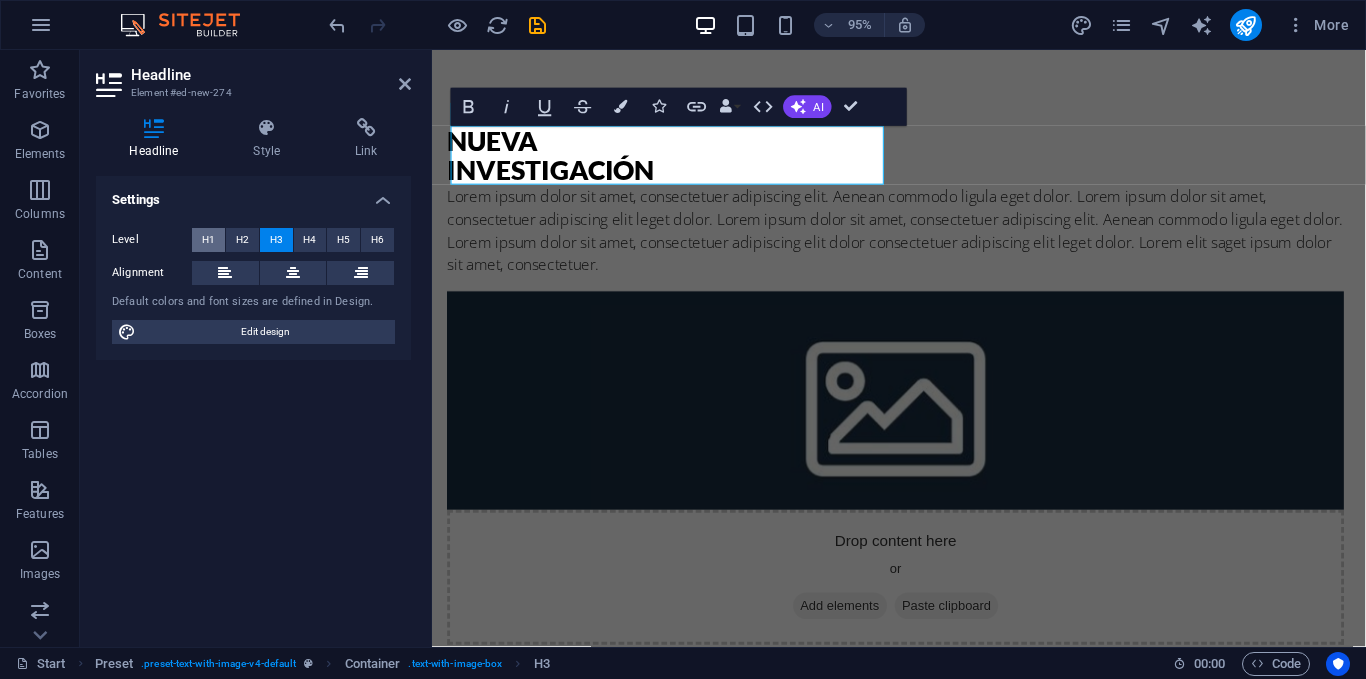 click on "H1" at bounding box center [208, 240] 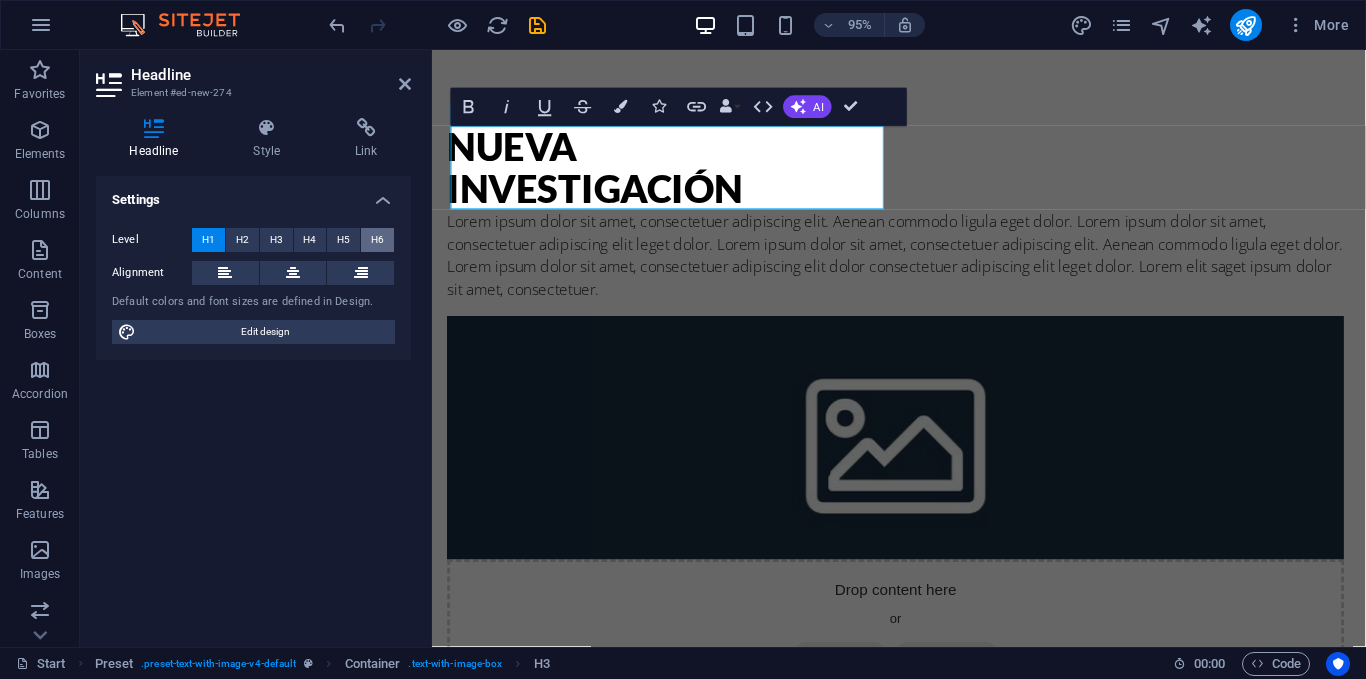click on "H6" at bounding box center [377, 240] 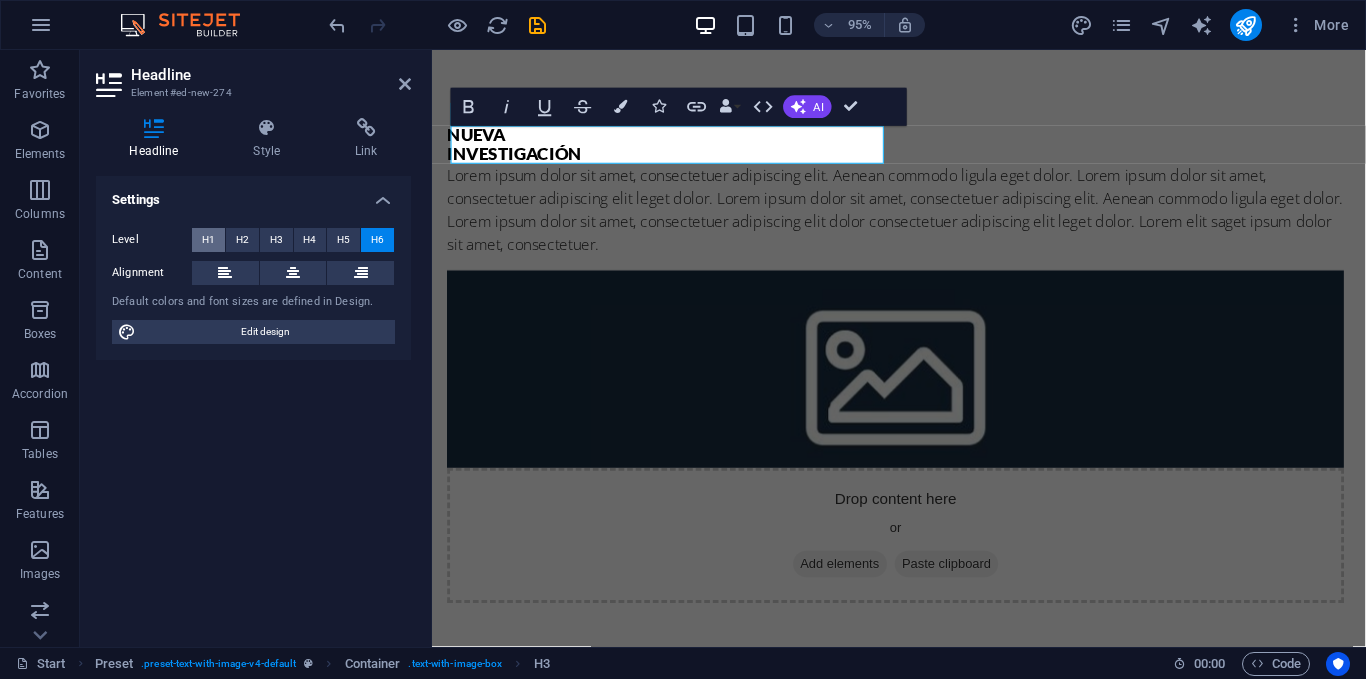 click on "H1" at bounding box center (208, 240) 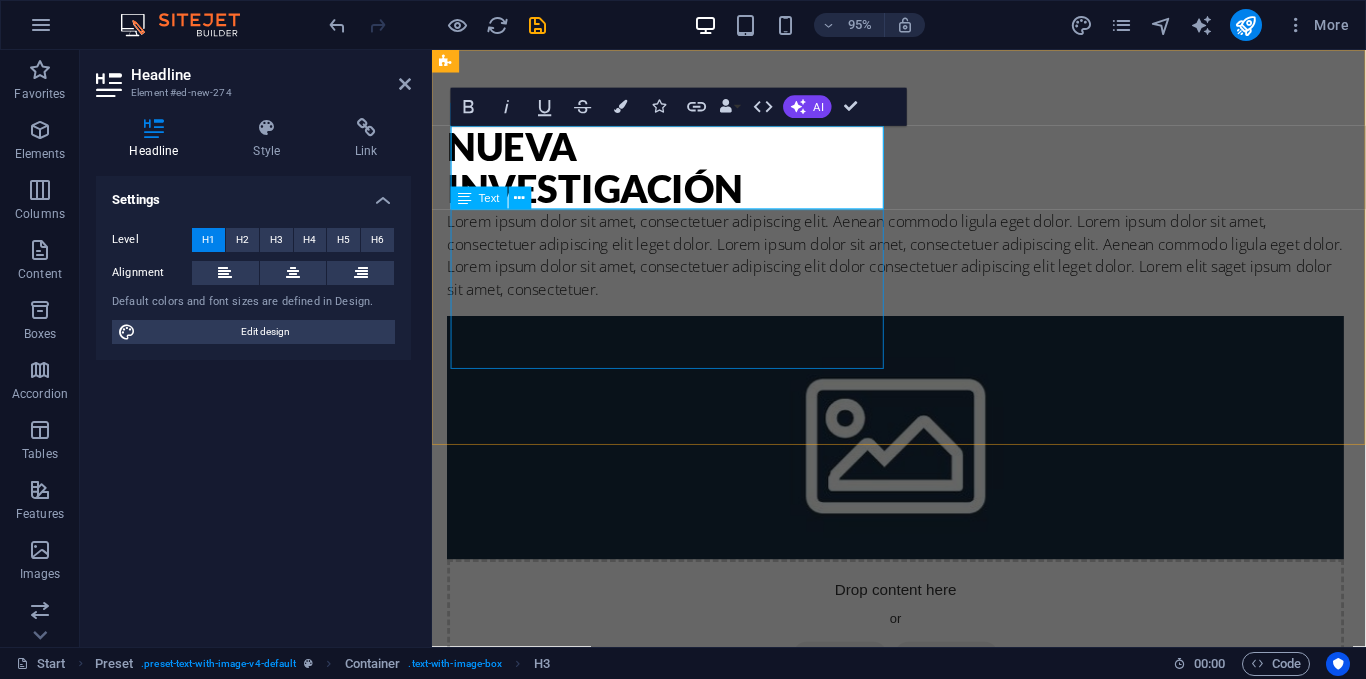 click on "Lorem ipsum dolor sit amet, consectetuer adipiscing elit. Aenean commodo ligula eget dolor. Lorem ipsum dolor sit amet, consectetuer adipiscing elit leget dolor. Lorem ipsum dolor sit amet, consectetuer adipiscing elit. Aenean commodo ligula eget dolor. Lorem ipsum dolor sit amet, consectetuer adipiscing elit dolor consectetuer adipiscing elit leget dolor. Lorem elit saget ipsum dolor sit amet, consectetuer." at bounding box center (920, 266) 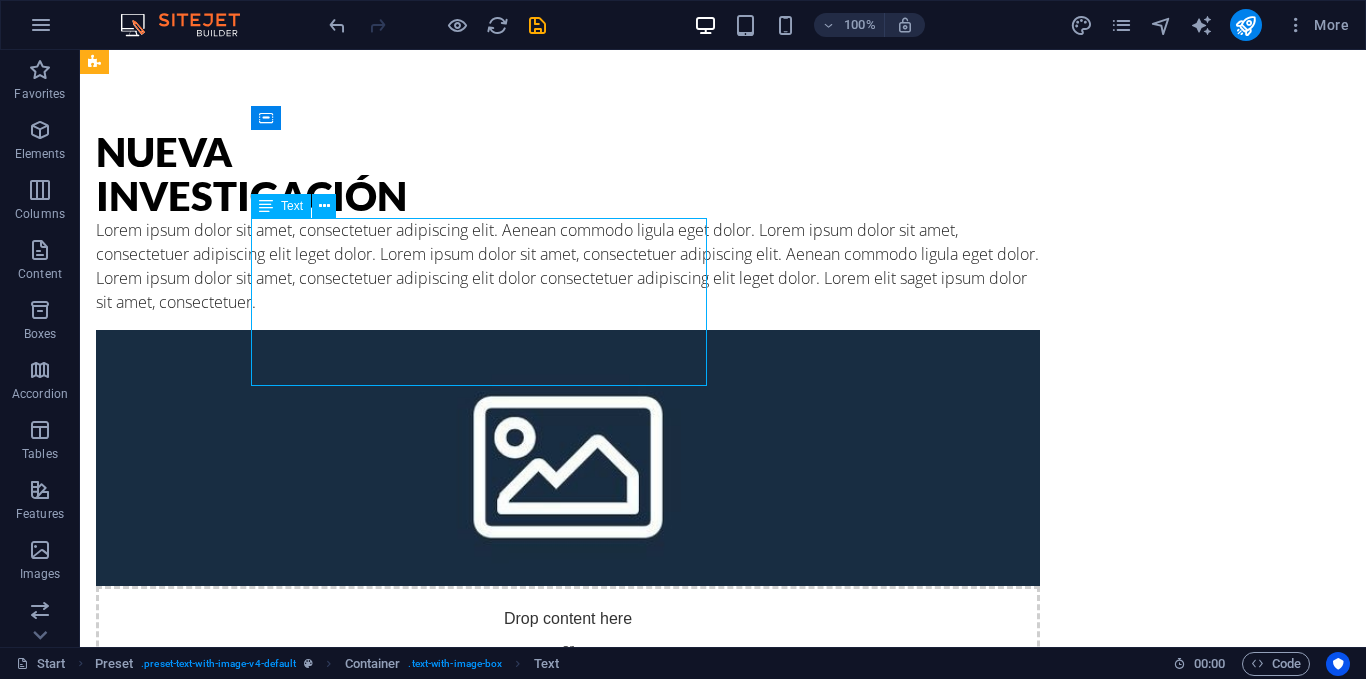 click on "Lorem ipsum dolor sit amet, consectetuer adipiscing elit. Aenean commodo ligula eget dolor. Lorem ipsum dolor sit amet, consectetuer adipiscing elit leget dolor. Lorem ipsum dolor sit amet, consectetuer adipiscing elit. Aenean commodo ligula eget dolor. Lorem ipsum dolor sit amet, consectetuer adipiscing elit dolor consectetuer adipiscing elit leget dolor. Lorem elit saget ipsum dolor sit amet, consectetuer." at bounding box center [568, 266] 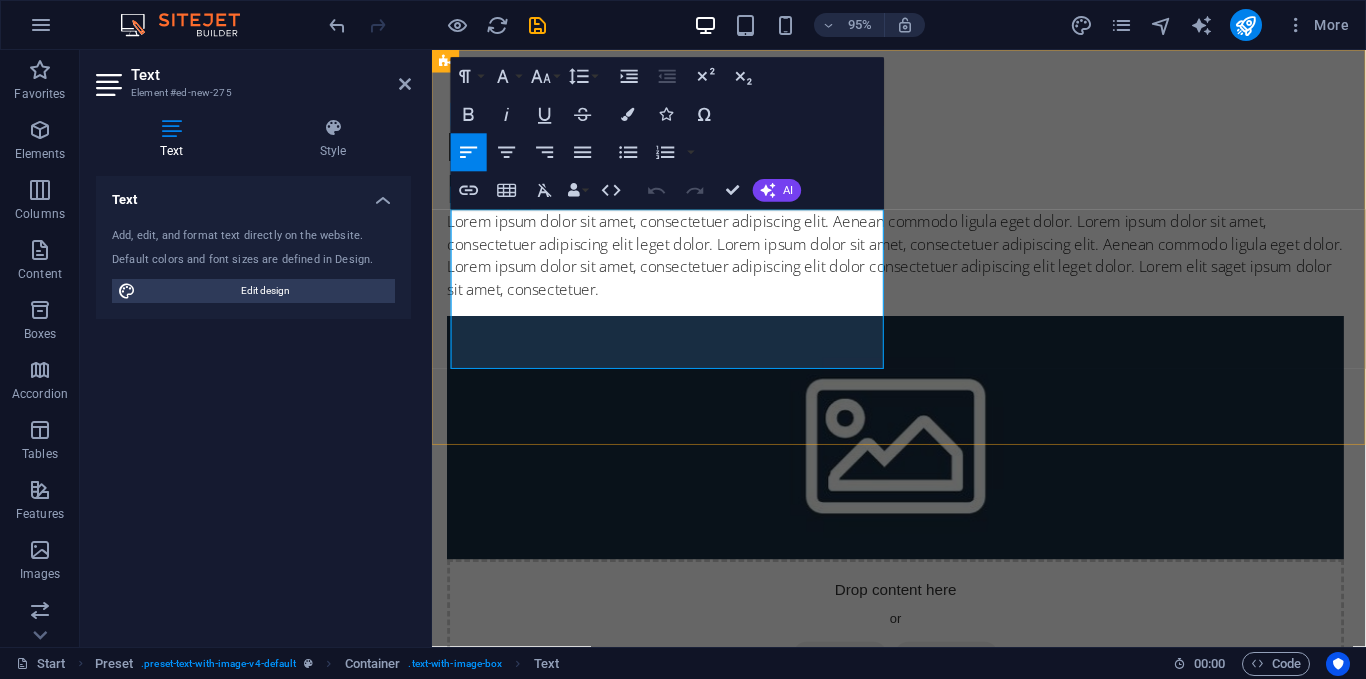 click on "Lorem ipsum dolor sit amet, consectetuer adipiscing elit. Aenean commodo ligula eget dolor. Lorem ipsum dolor sit amet, consectetuer adipiscing elit leget dolor. Lorem ipsum dolor sit amet, consectetuer adipiscing elit. Aenean commodo ligula eget dolor. Lorem ipsum dolor sit amet, consectetuer adipiscing elit dolor consectetuer adipiscing elit leget dolor. Lorem elit saget ipsum dolor sit amet, consectetuer." at bounding box center (920, 266) 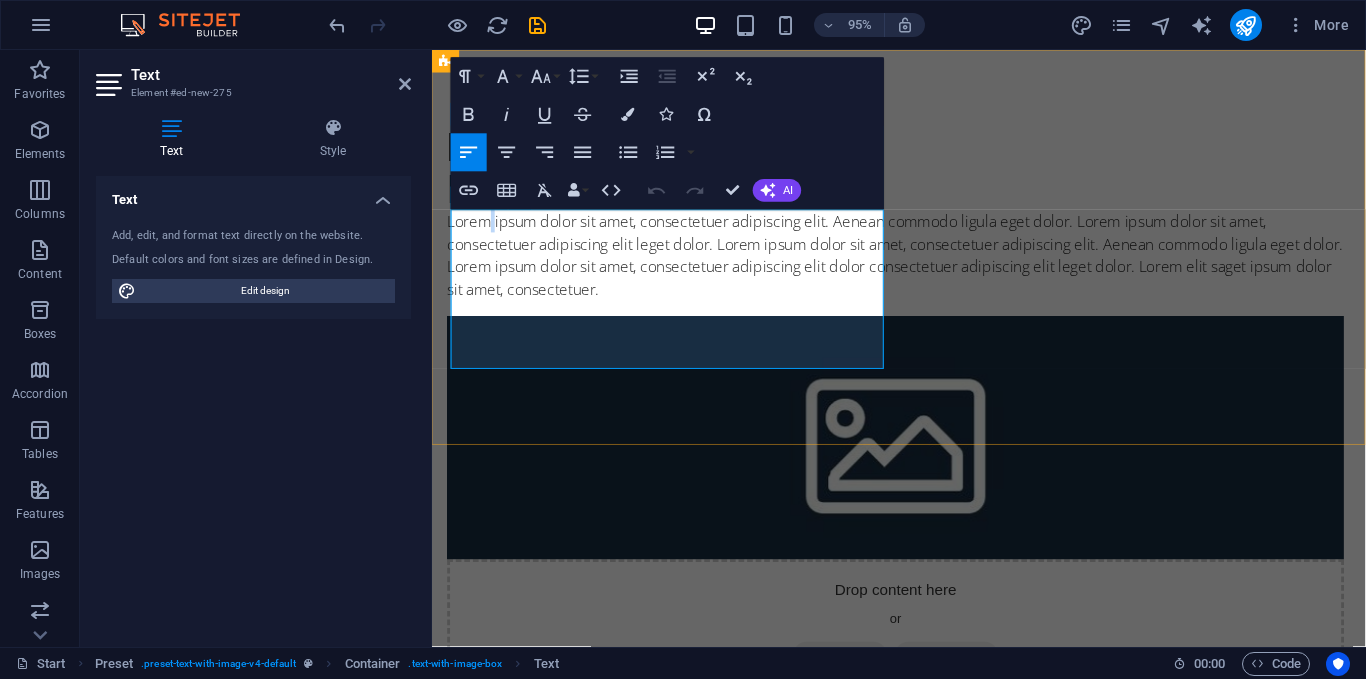 click on "Lorem ipsum dolor sit amet, consectetuer adipiscing elit. Aenean commodo ligula eget dolor. Lorem ipsum dolor sit amet, consectetuer adipiscing elit leget dolor. Lorem ipsum dolor sit amet, consectetuer adipiscing elit. Aenean commodo ligula eget dolor. Lorem ipsum dolor sit amet, consectetuer adipiscing elit dolor consectetuer adipiscing elit leget dolor. Lorem elit saget ipsum dolor sit amet, consectetuer." at bounding box center [920, 266] 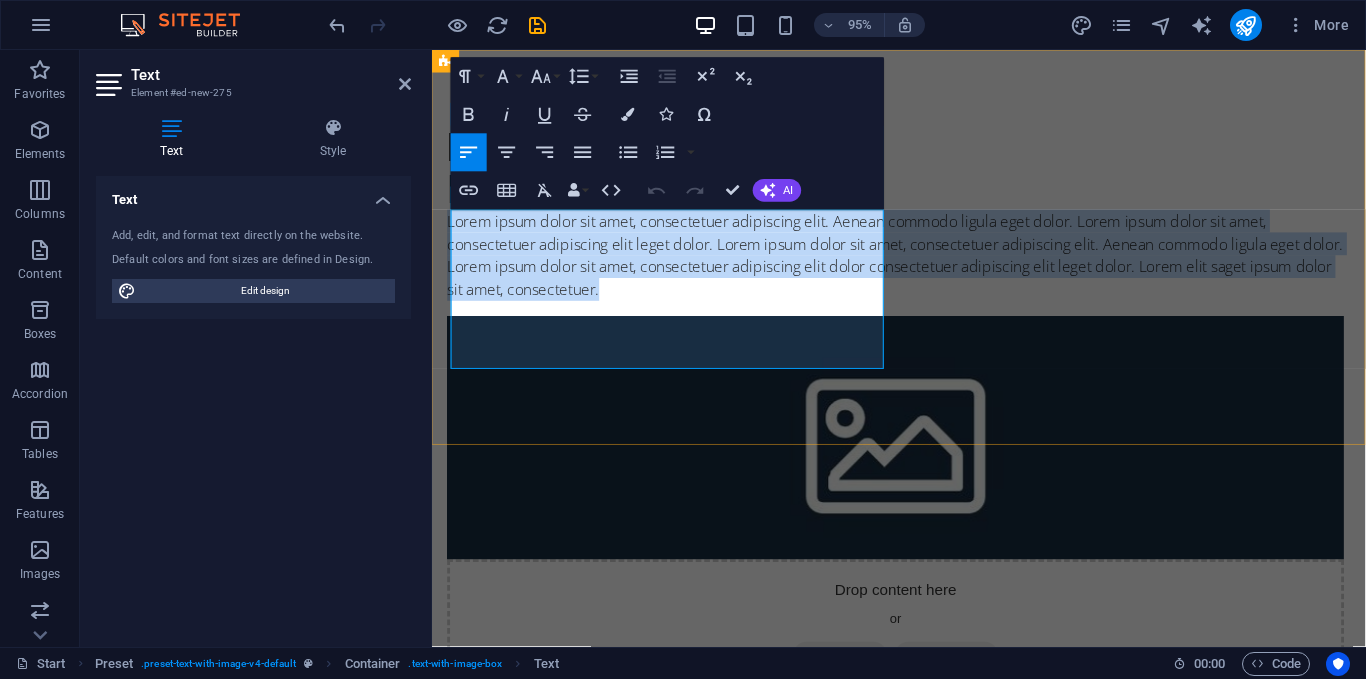 click on "Lorem ipsum dolor sit amet, consectetuer adipiscing elit. Aenean commodo ligula eget dolor. Lorem ipsum dolor sit amet, consectetuer adipiscing elit leget dolor. Lorem ipsum dolor sit amet, consectetuer adipiscing elit. Aenean commodo ligula eget dolor. Lorem ipsum dolor sit amet, consectetuer adipiscing elit dolor consectetuer adipiscing elit leget dolor. Lorem elit saget ipsum dolor sit amet, consectetuer." at bounding box center (920, 266) 